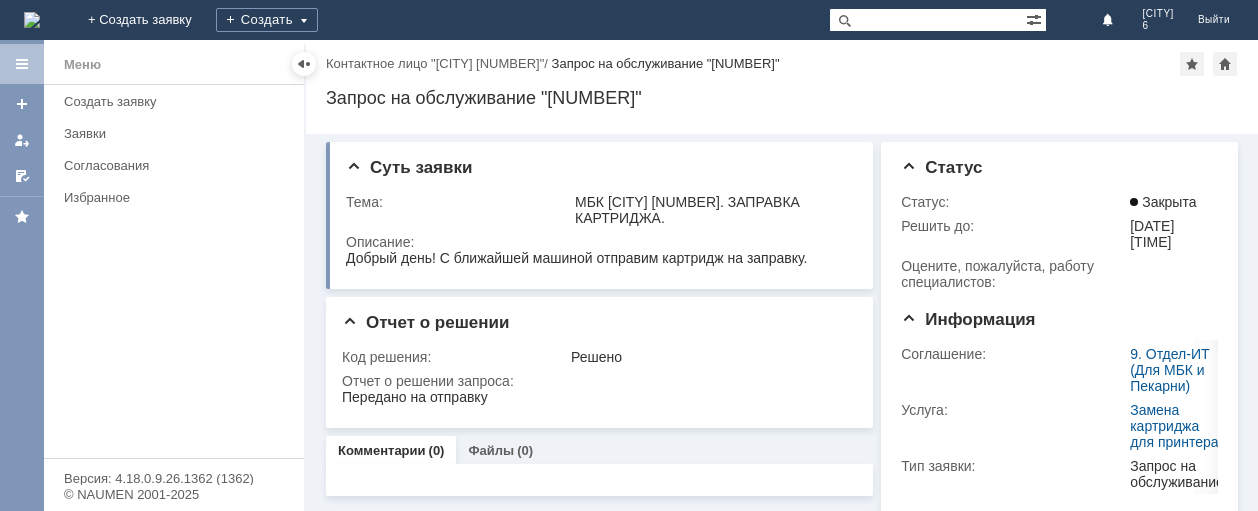 scroll, scrollTop: 0, scrollLeft: 0, axis: both 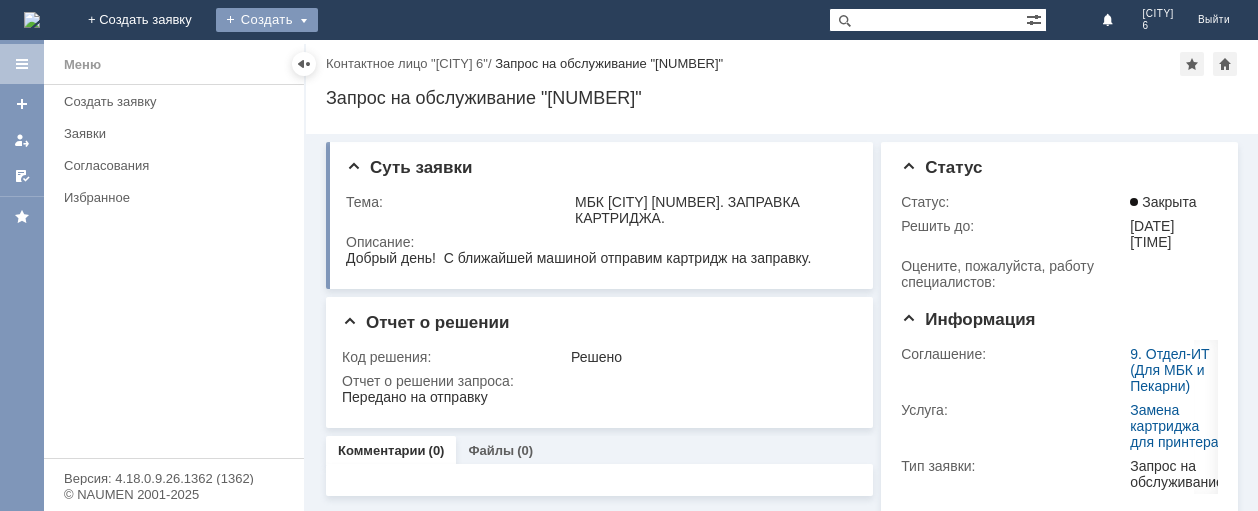 click on "Создать" at bounding box center (267, 20) 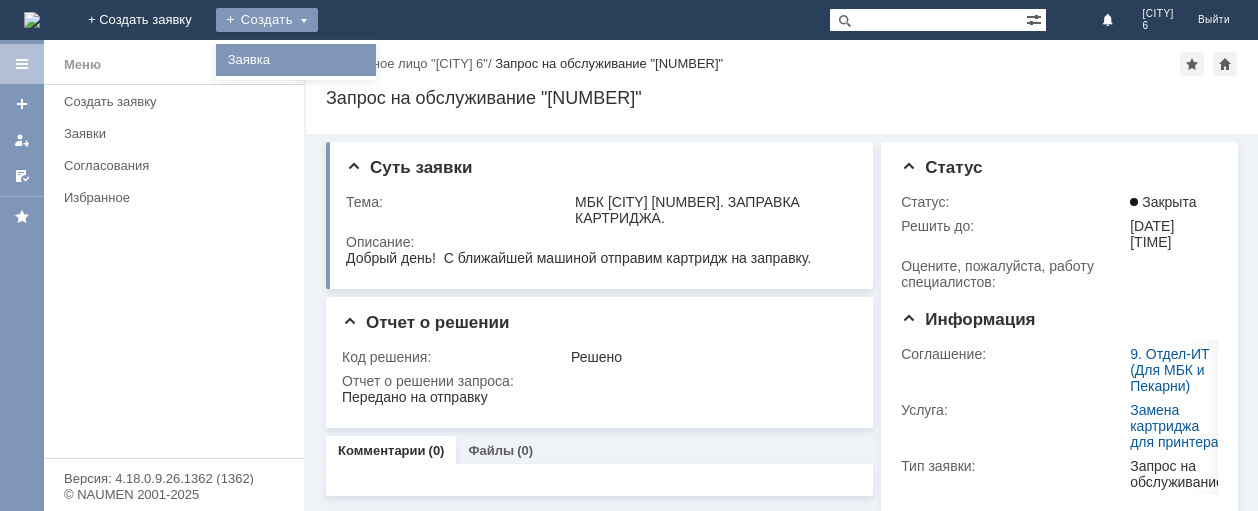 click on "Заявка" at bounding box center (296, 60) 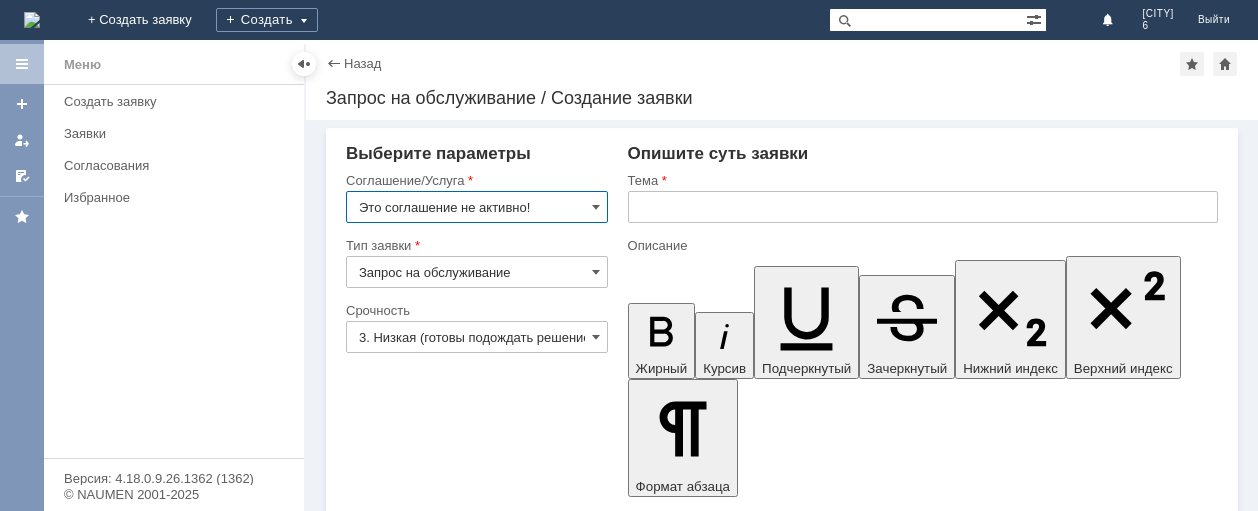 scroll, scrollTop: 0, scrollLeft: 0, axis: both 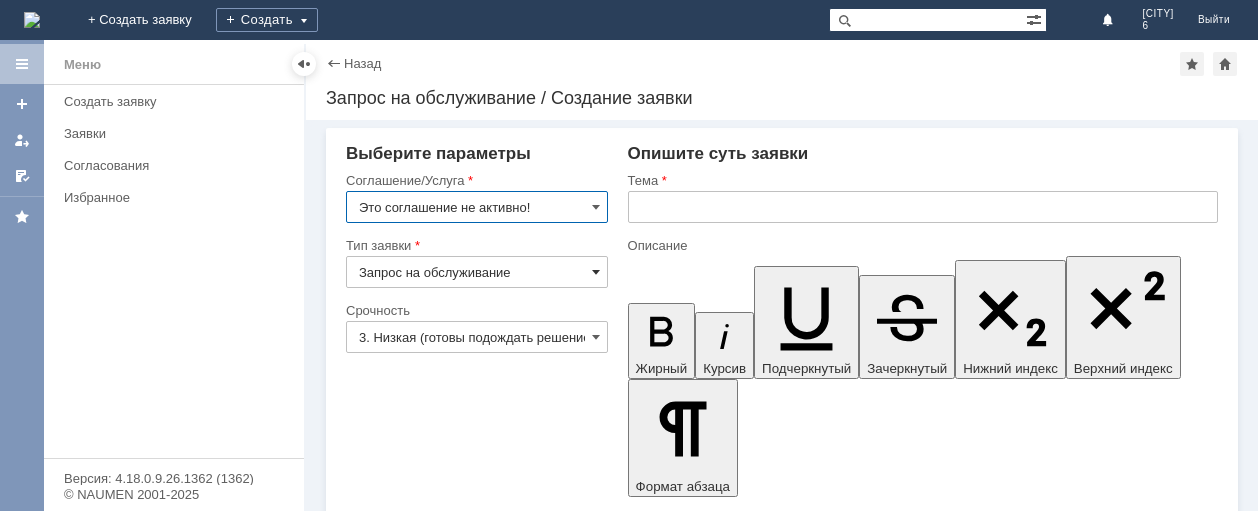 click at bounding box center [596, 272] 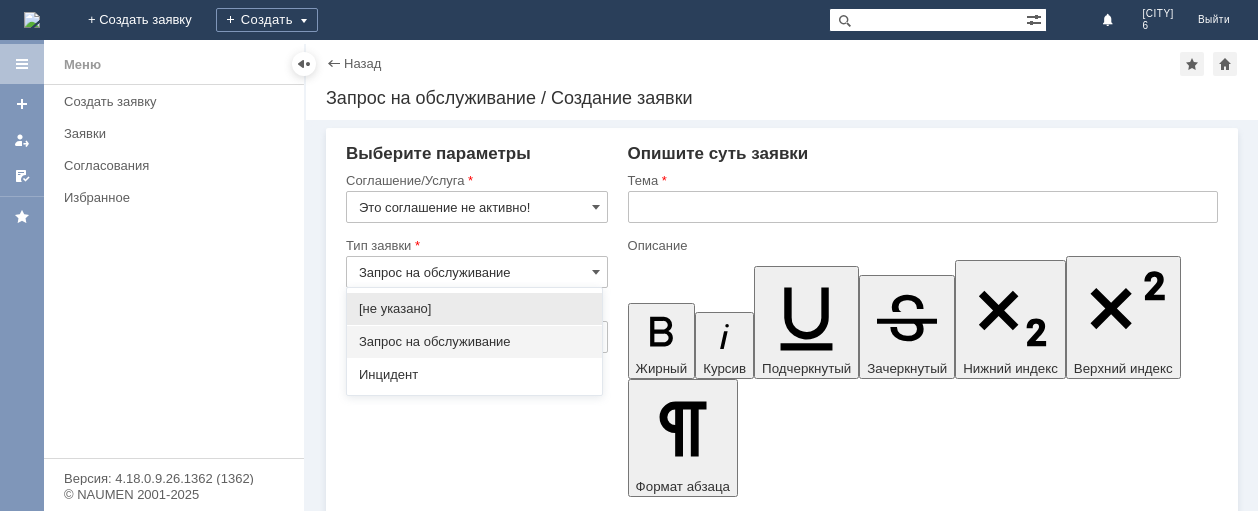 click on "Запрос на обслуживание" at bounding box center (474, 342) 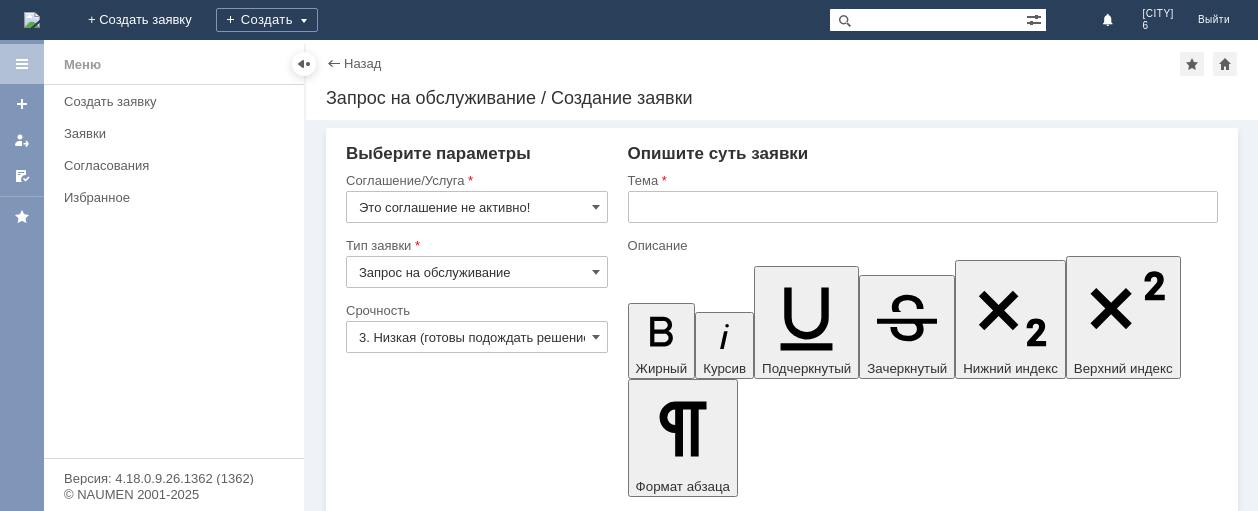 type on "Запрос на обслуживание" 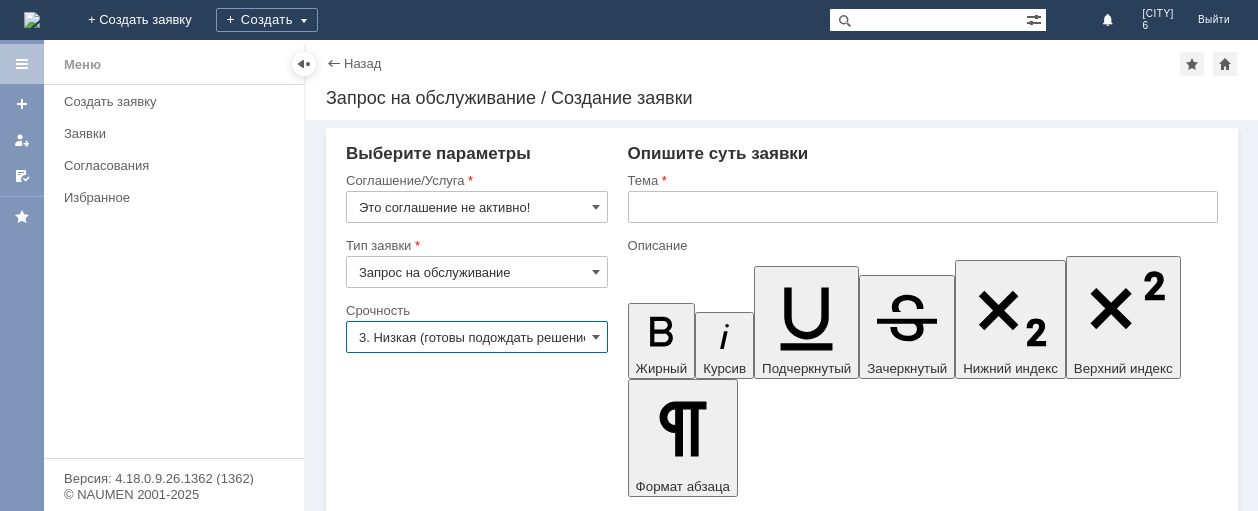 click on "3. Низкая (готовы подождать решение)" at bounding box center [477, 337] 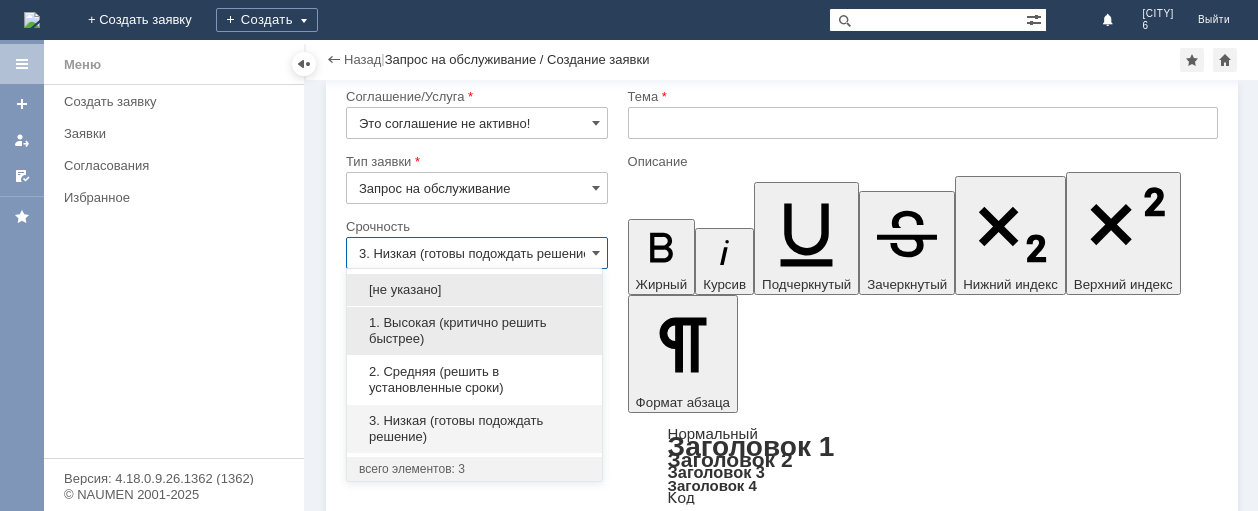 scroll, scrollTop: 40, scrollLeft: 0, axis: vertical 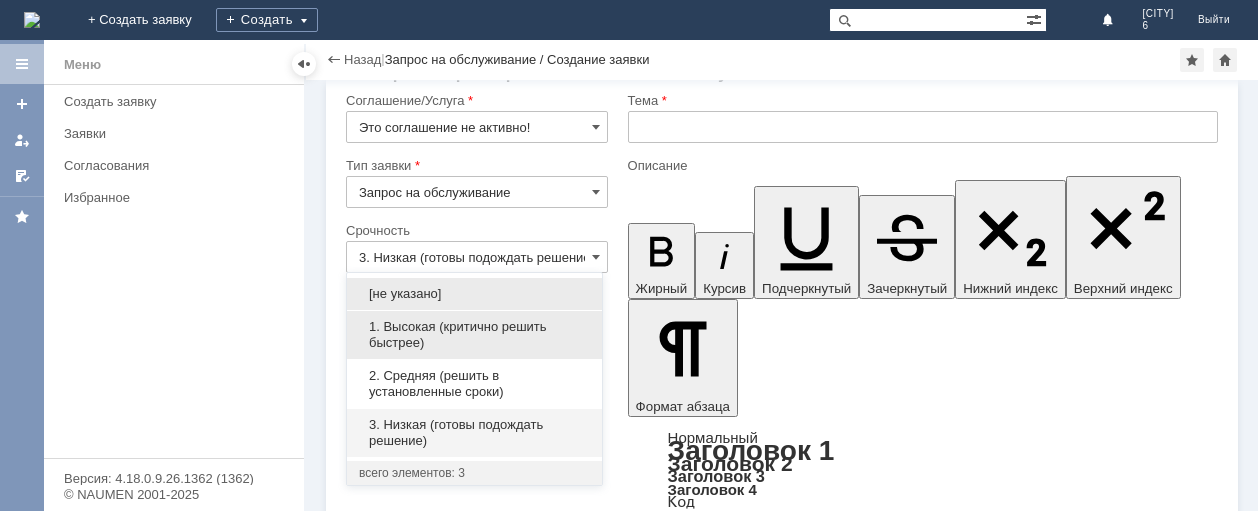 click on "1. Высокая (критично решить быстрее)" at bounding box center [474, 335] 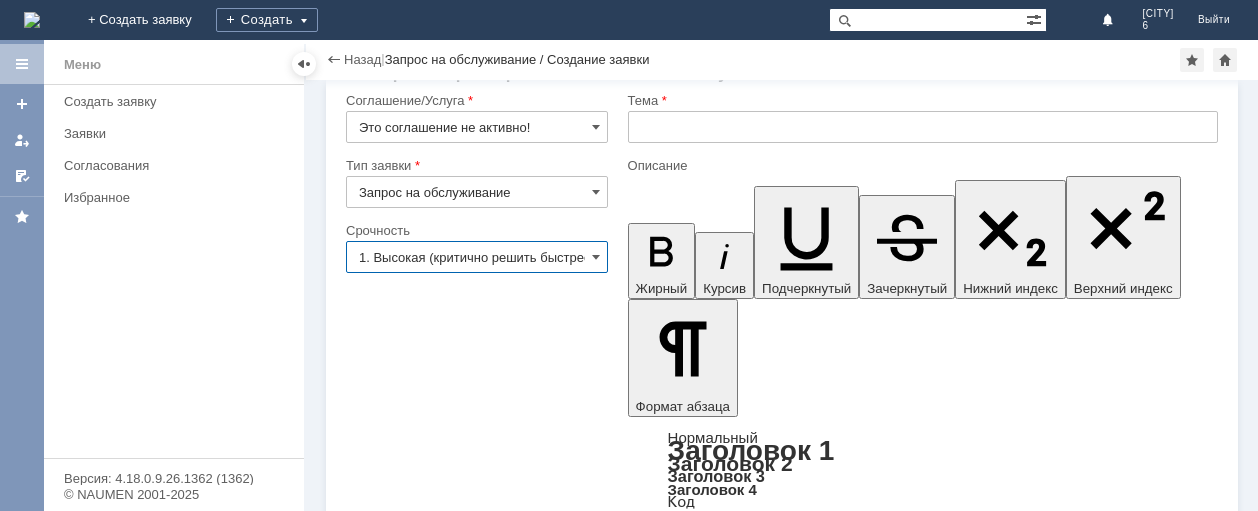 type on "1. Высокая (критично решить быстрее)" 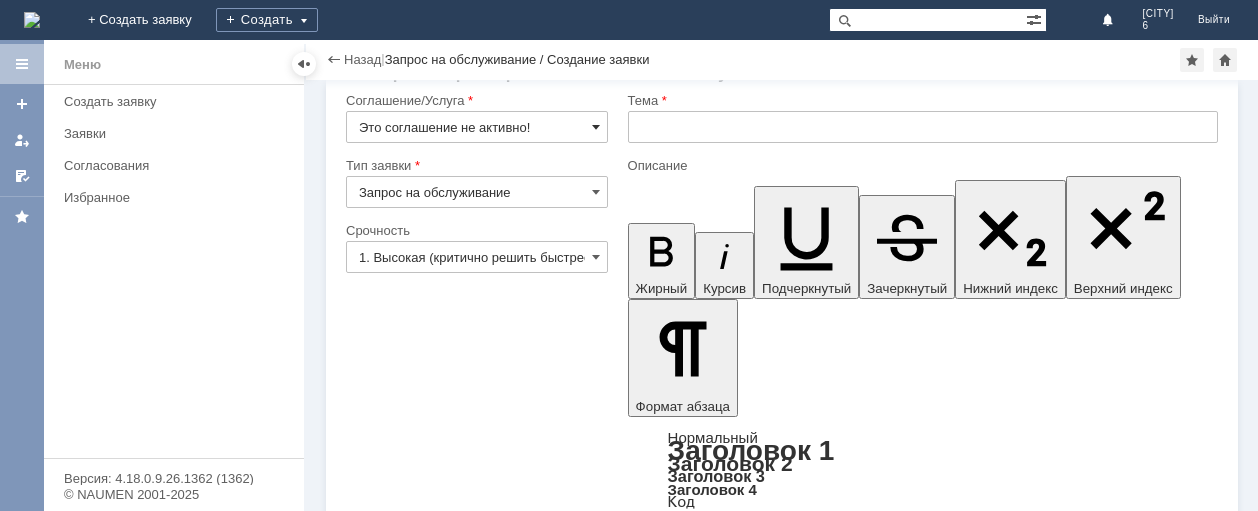 click at bounding box center (596, 127) 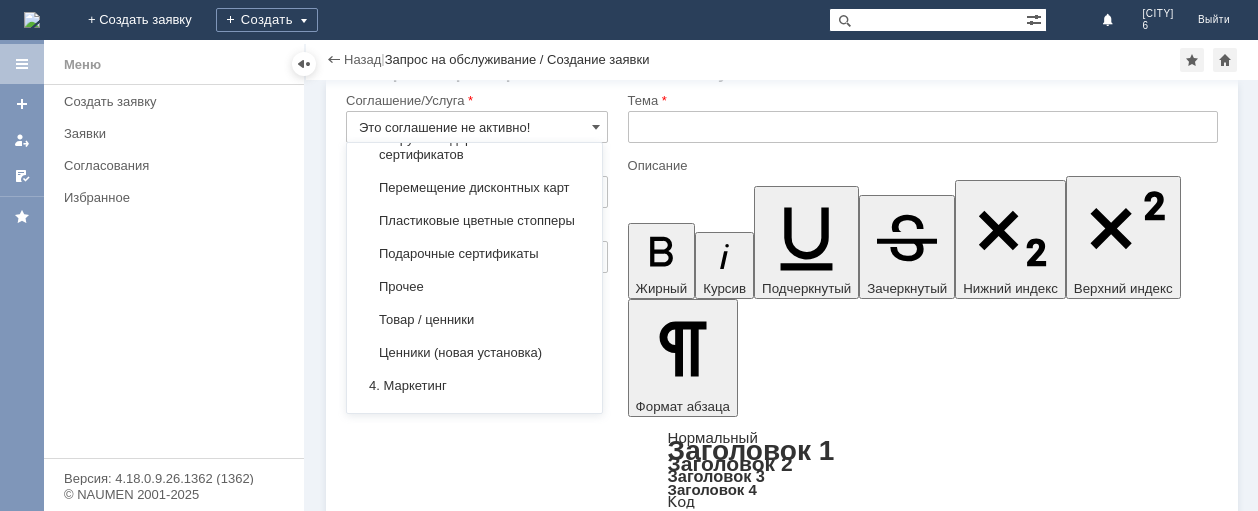 scroll, scrollTop: 1175, scrollLeft: 0, axis: vertical 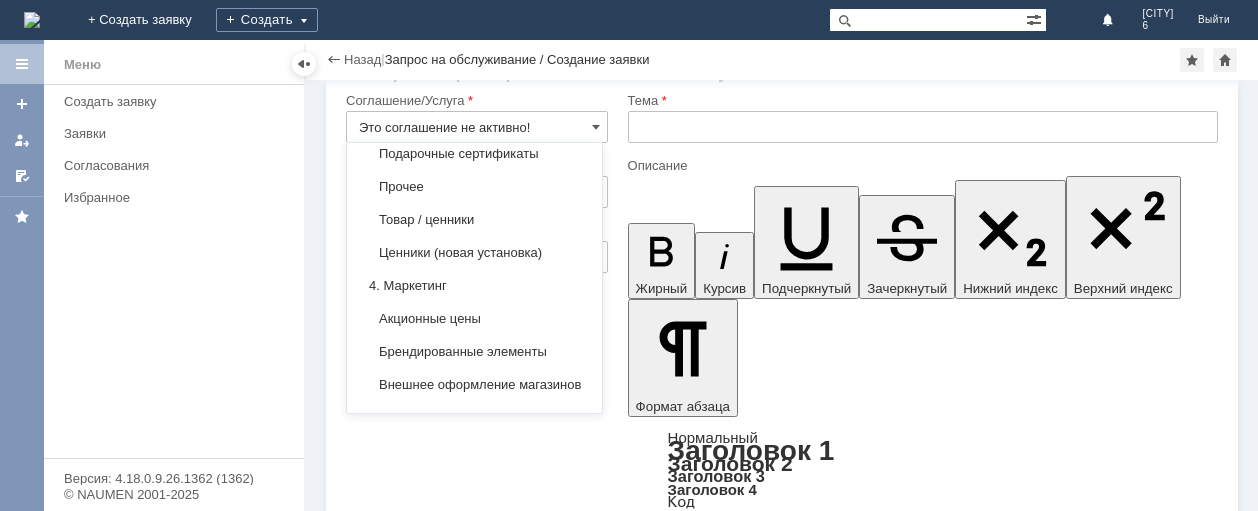 click on "Пластиковые цветные стопперы" at bounding box center [474, 121] 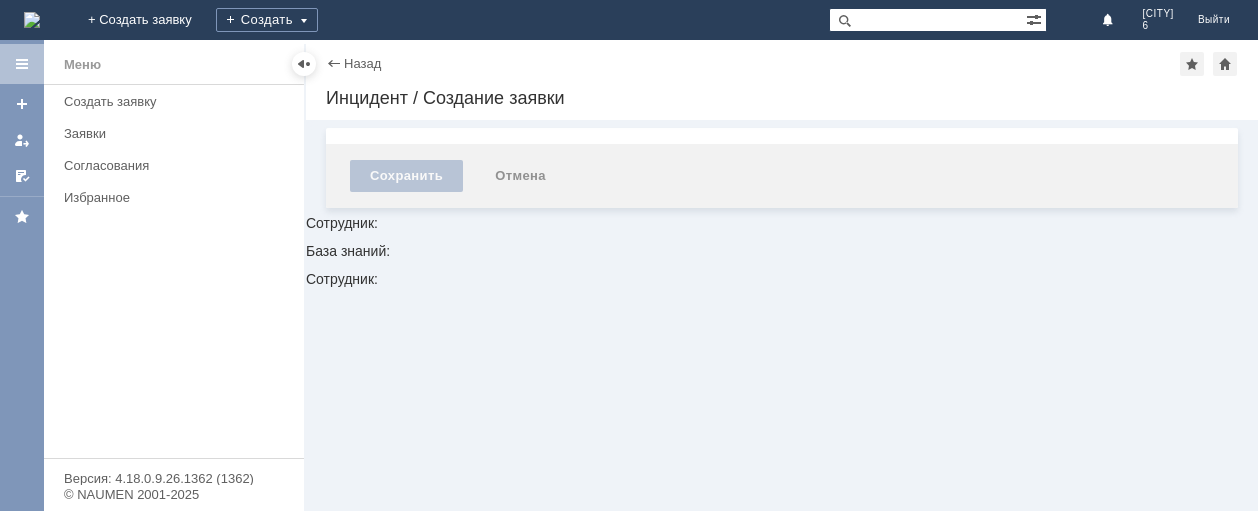 scroll, scrollTop: 0, scrollLeft: 0, axis: both 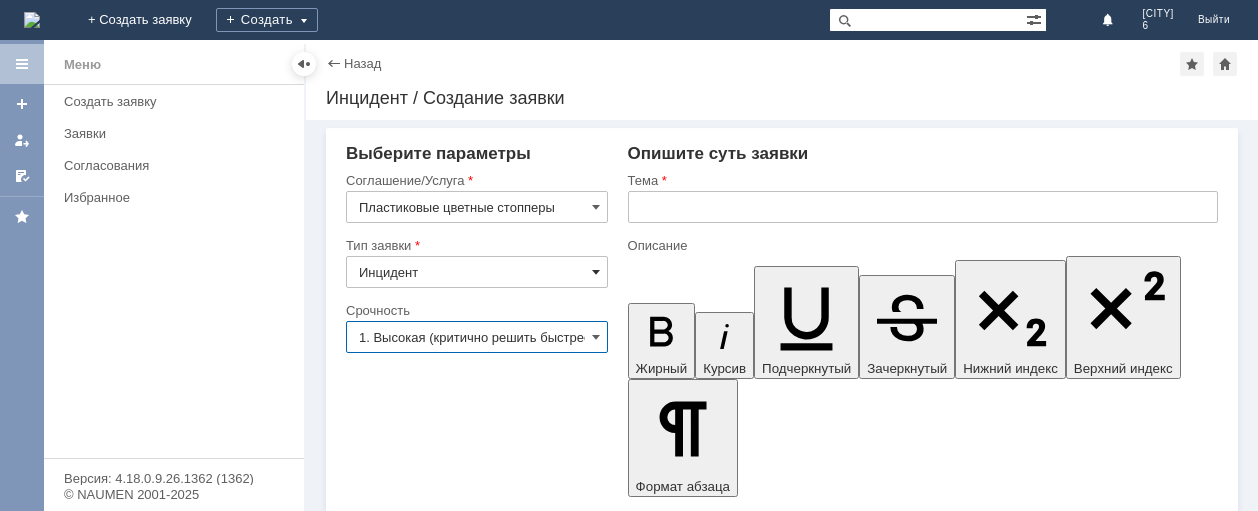 click at bounding box center (596, 272) 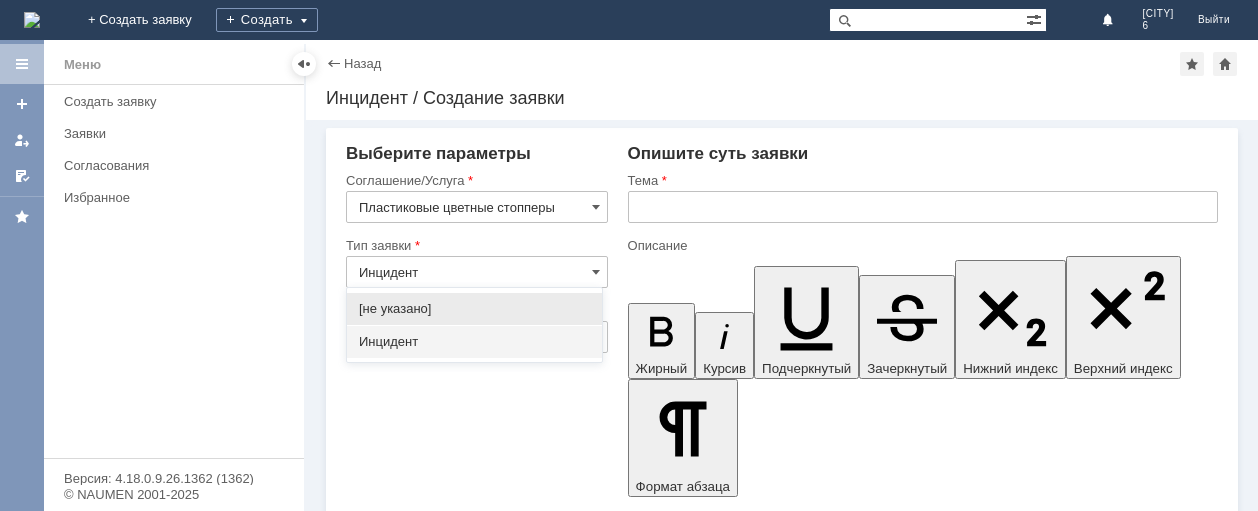 click on "Инцидент" at bounding box center [477, 272] 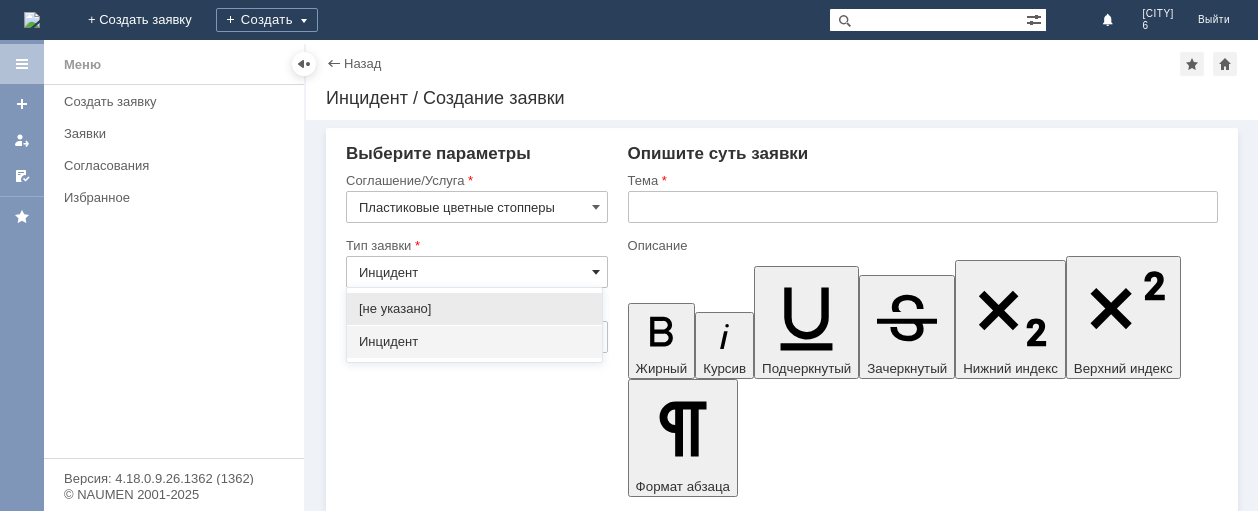 click at bounding box center (596, 272) 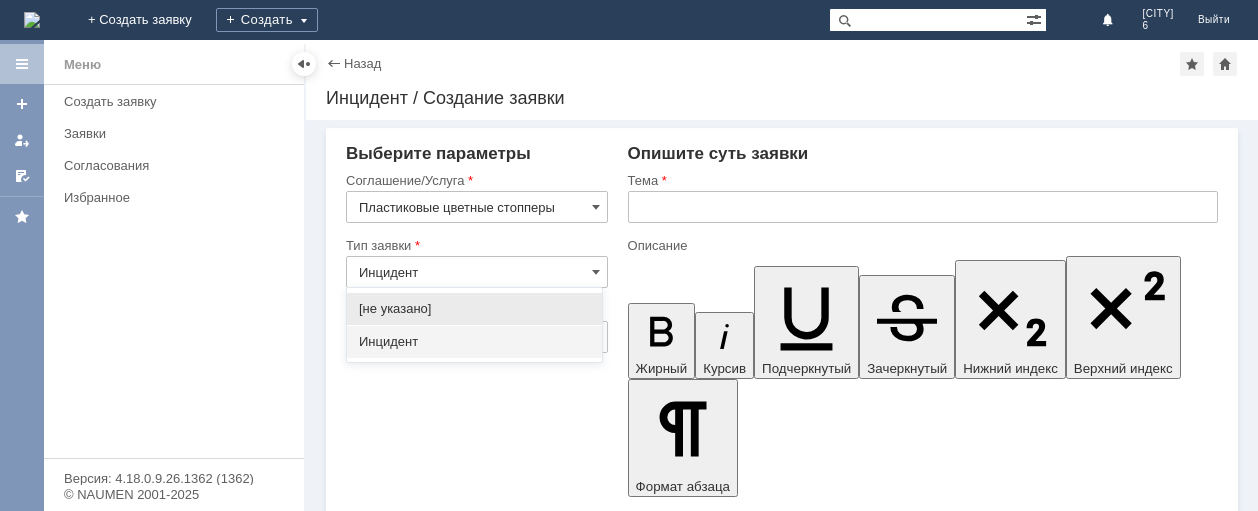click on "Инцидент" at bounding box center [477, 272] 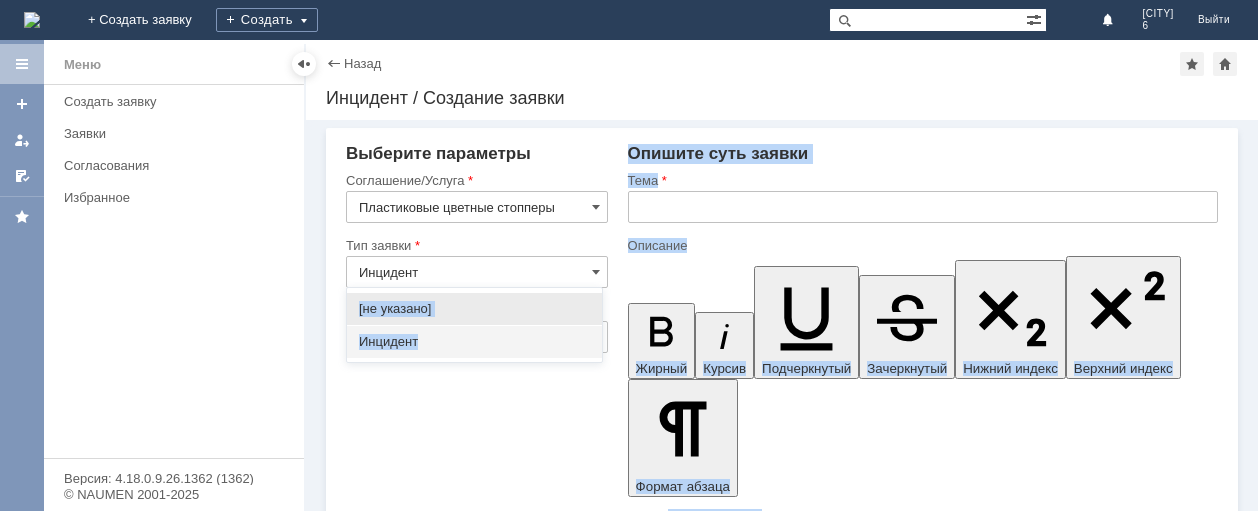 click on "Внимание!                   Выберите параметры Соглашение/Услуга Пластиковые цветные стопперы Тип заявки Инцидент Категория Срочность Срочность 1. Высокая (критично решить быстрее) Рекомендуемые статьи БЗ             Название Опишите суть заявки Тема Описание Жирный Курсив Подчеркнутый Зачеркнутый Нижний индекс Верхний индекс Формат абзаца Нормальный Заголовок 1 Заголовок 2 Заголовок 3 Заголовок 4 Код Цитата Увеличить уровень Ctrl+' Уменьшить уровень Ctrl+Shift+' Выровнять по
По левому краю
По центру
По правому краю
По ширине Уменьшить отступ 8 9" at bounding box center [782, 120] 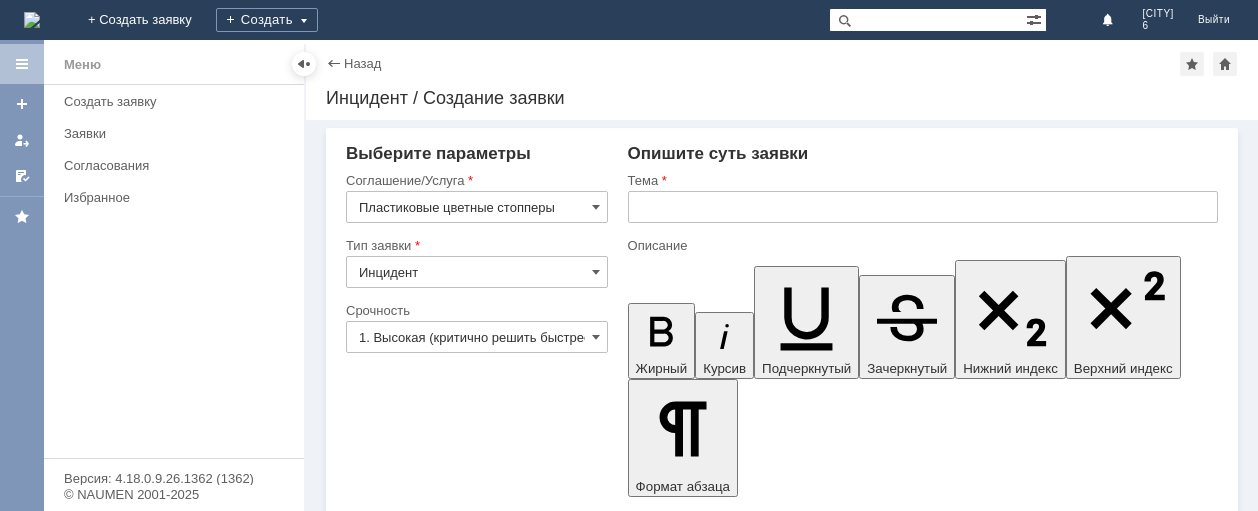 click on "Выберите параметры Соглашение/Услуга Пластиковые цветные стопперы Тип заявки Инцидент Категория Срочность Срочность 1. Высокая (критично решить быстрее) Рекомендуемые статьи БЗ             Название" at bounding box center (477, 2477) 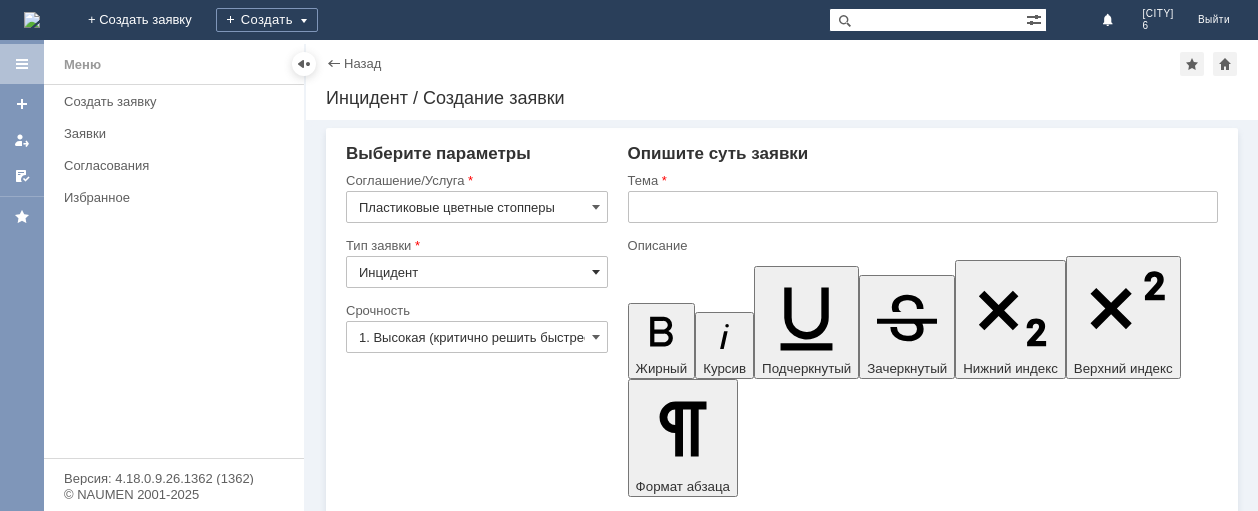 click at bounding box center (596, 272) 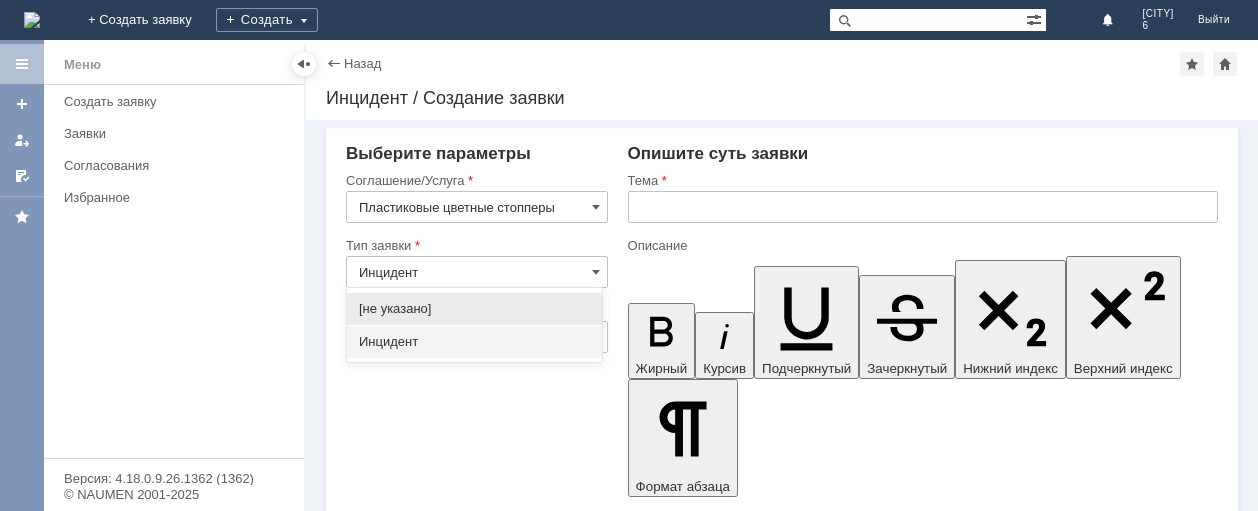 click on "[не указано]" at bounding box center [474, 309] 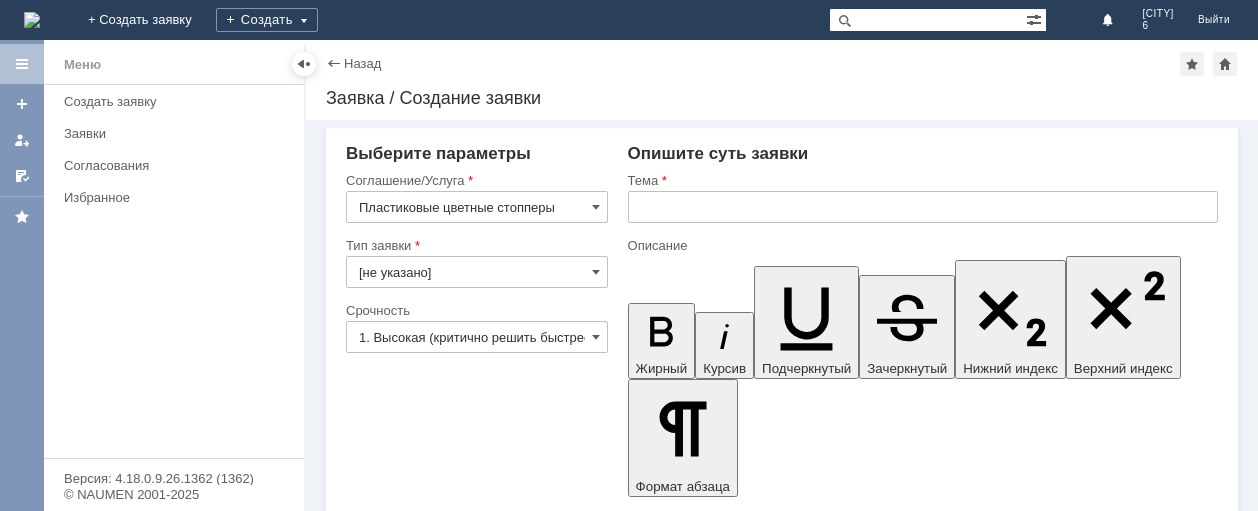 scroll, scrollTop: 0, scrollLeft: 0, axis: both 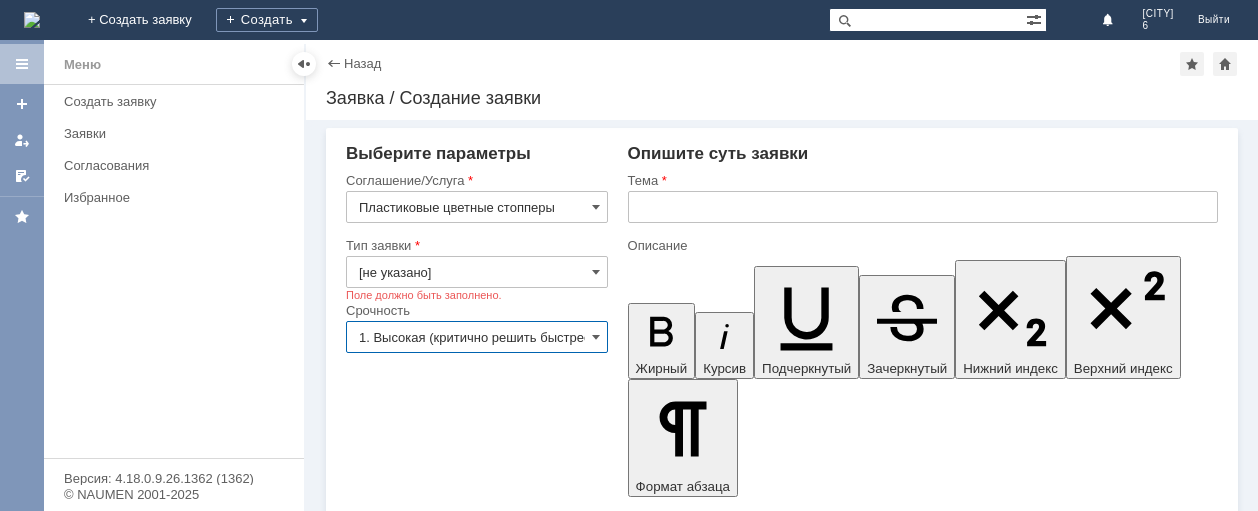 click on "1. Высокая (критично решить быстрее)" at bounding box center (477, 337) 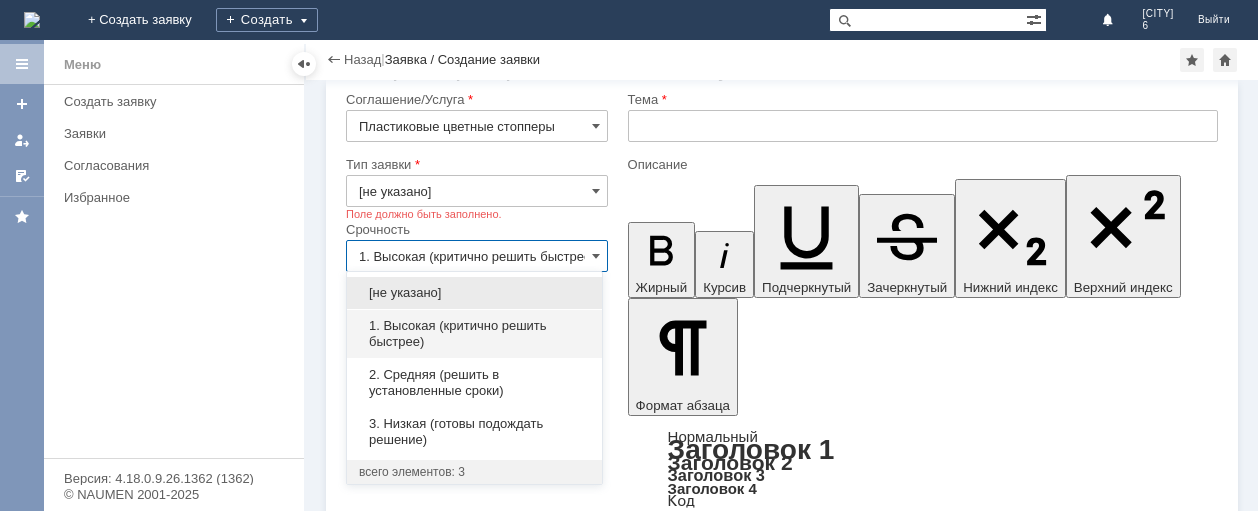 scroll, scrollTop: 40, scrollLeft: 0, axis: vertical 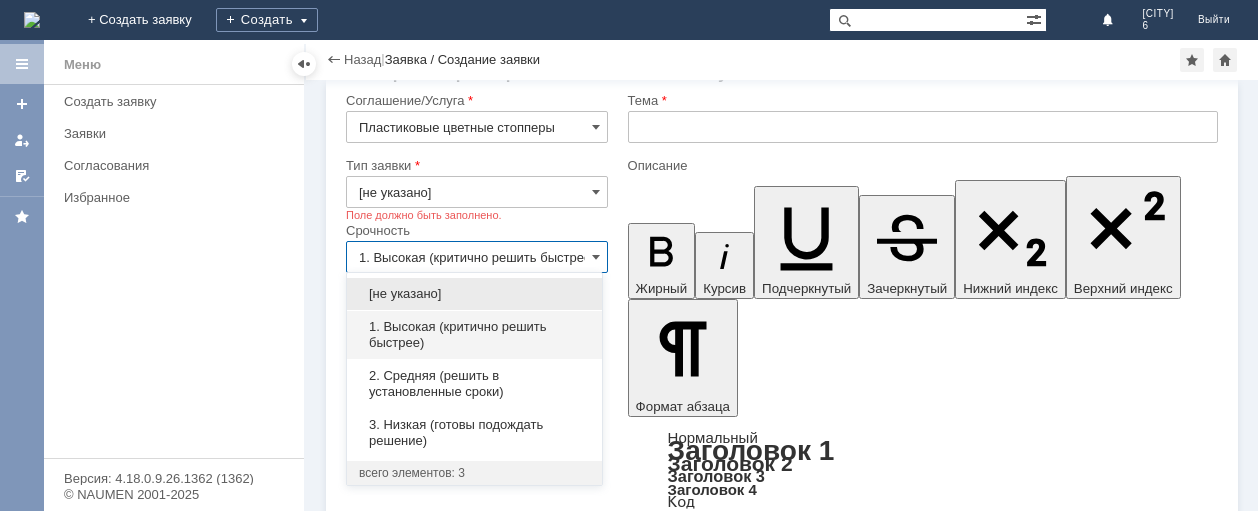 click at bounding box center [477, 150] 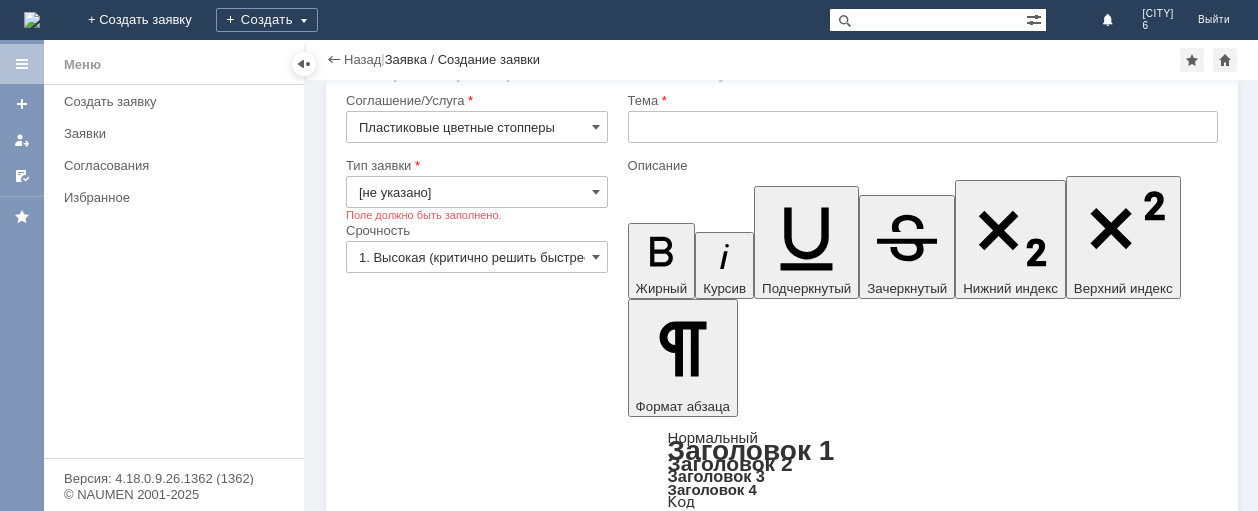 type on "1. Высокая (критично решить быстрее)" 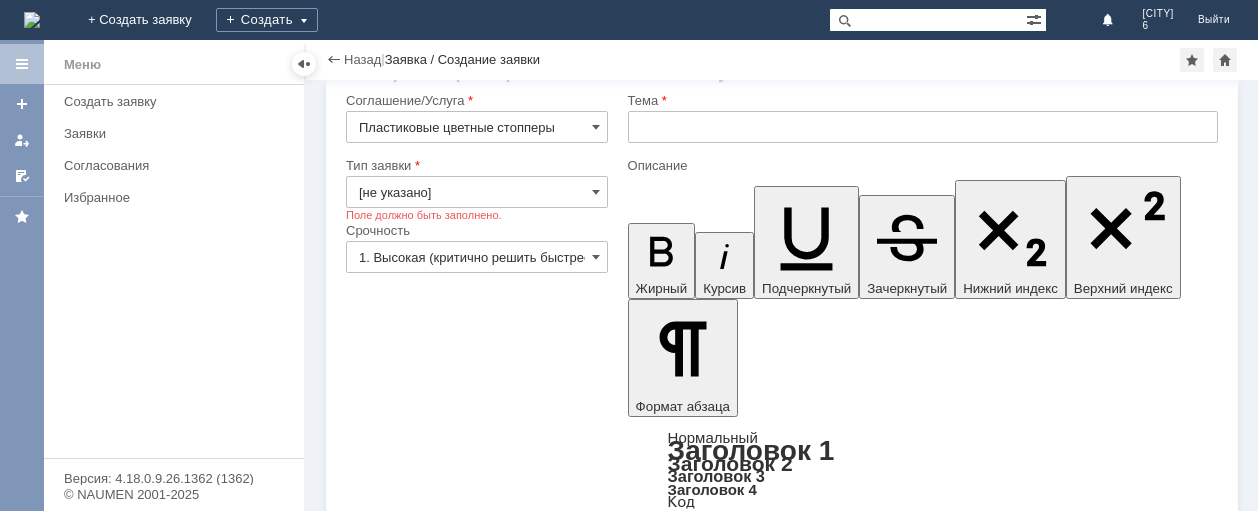 click on "[не указано]" at bounding box center (477, 192) 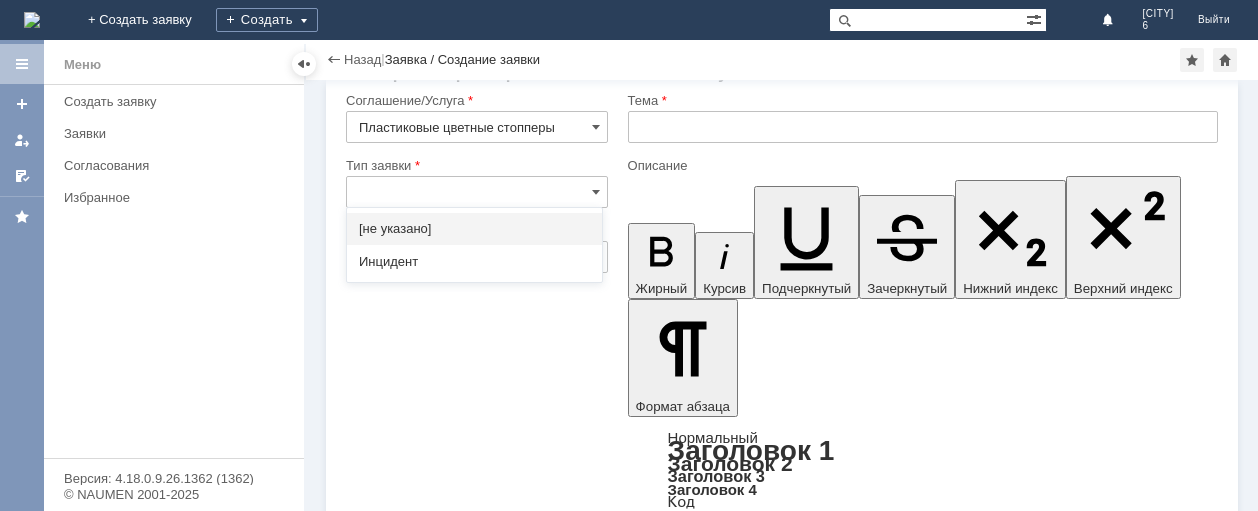 click at bounding box center [477, 192] 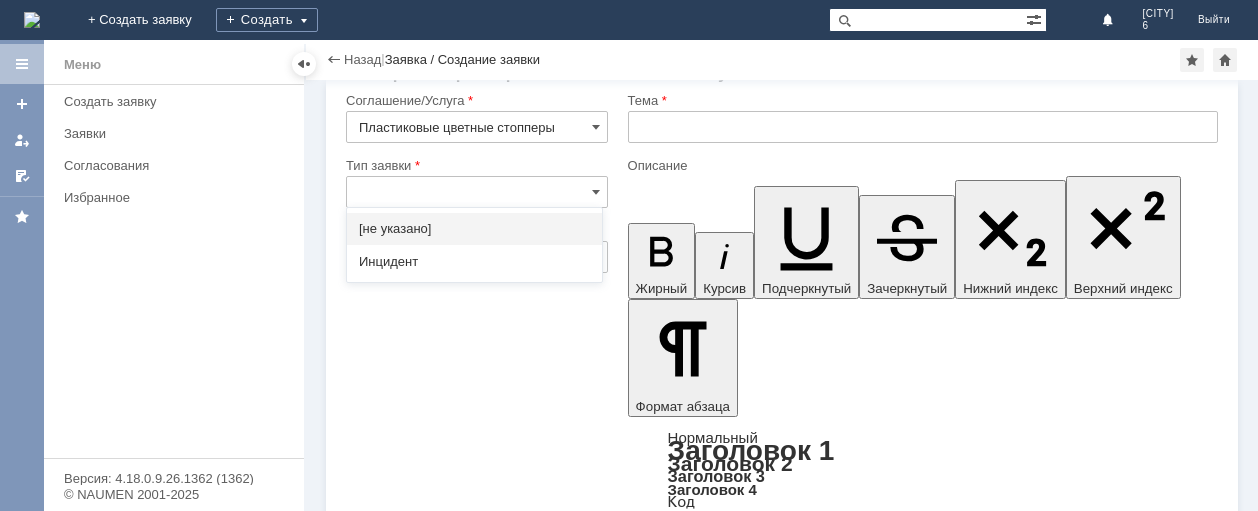 click at bounding box center [477, 192] 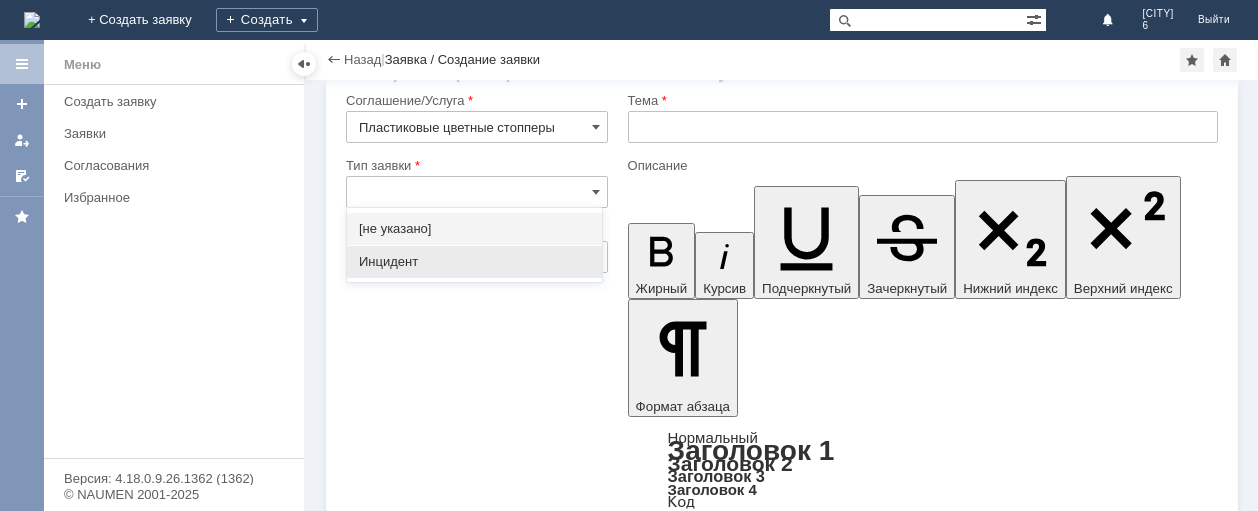 click on "Инцидент" at bounding box center (474, 262) 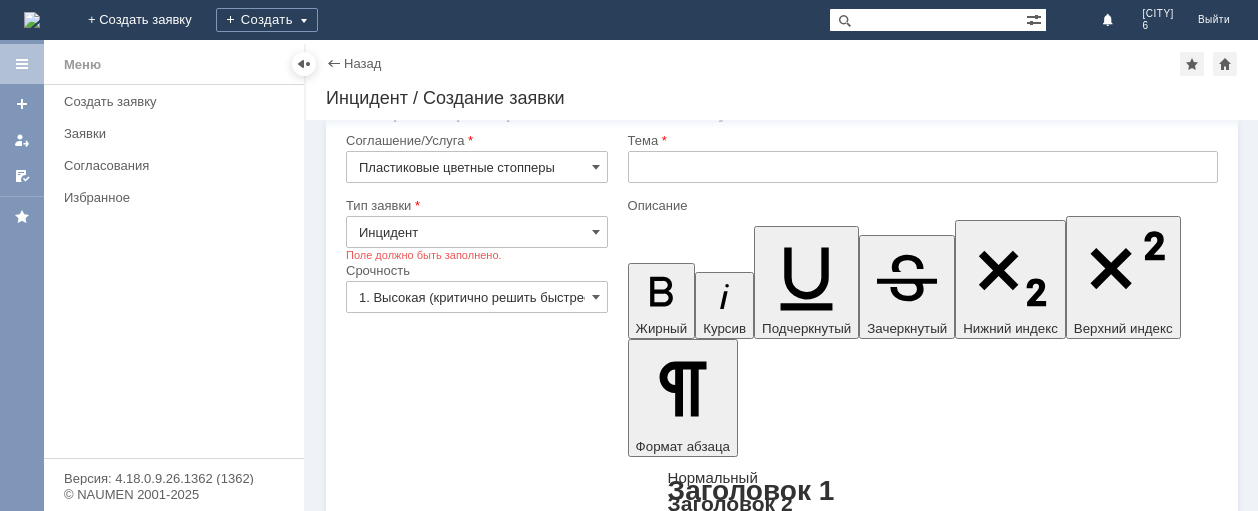 scroll, scrollTop: 0, scrollLeft: 0, axis: both 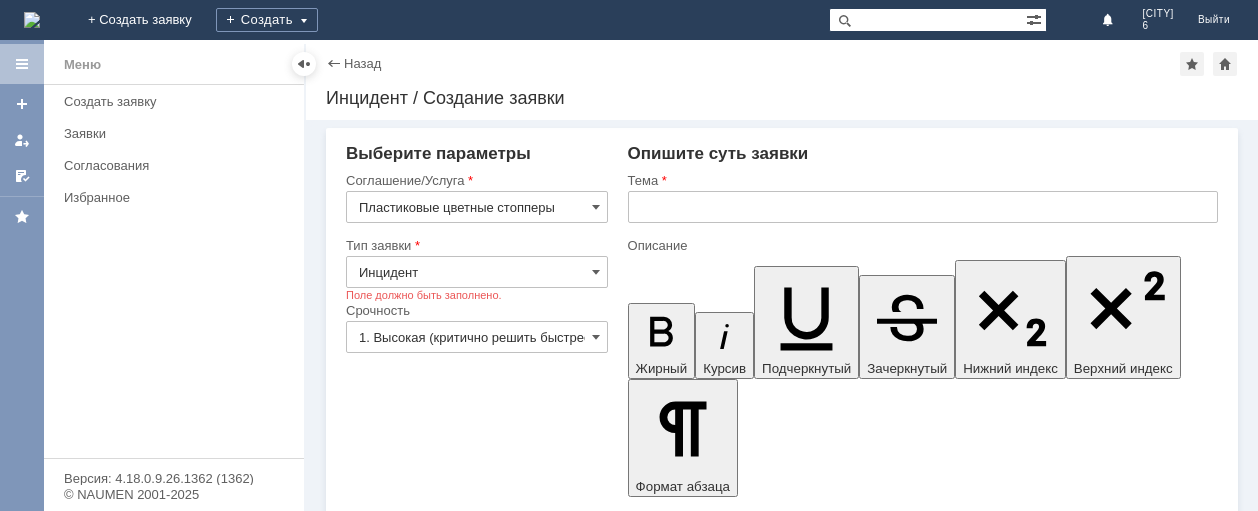 type on "Инцидент" 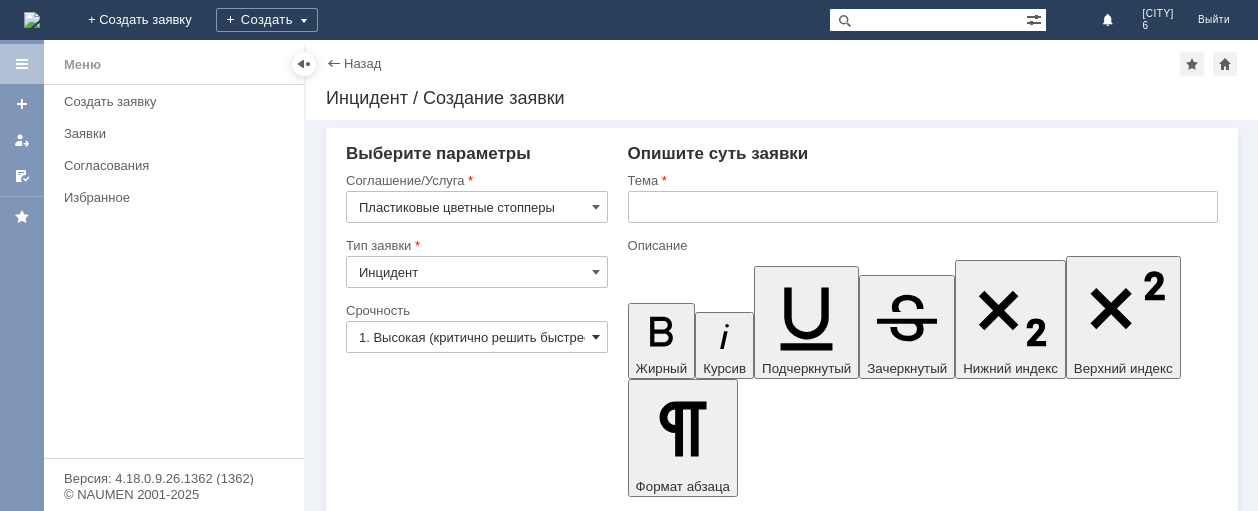 click at bounding box center (596, 337) 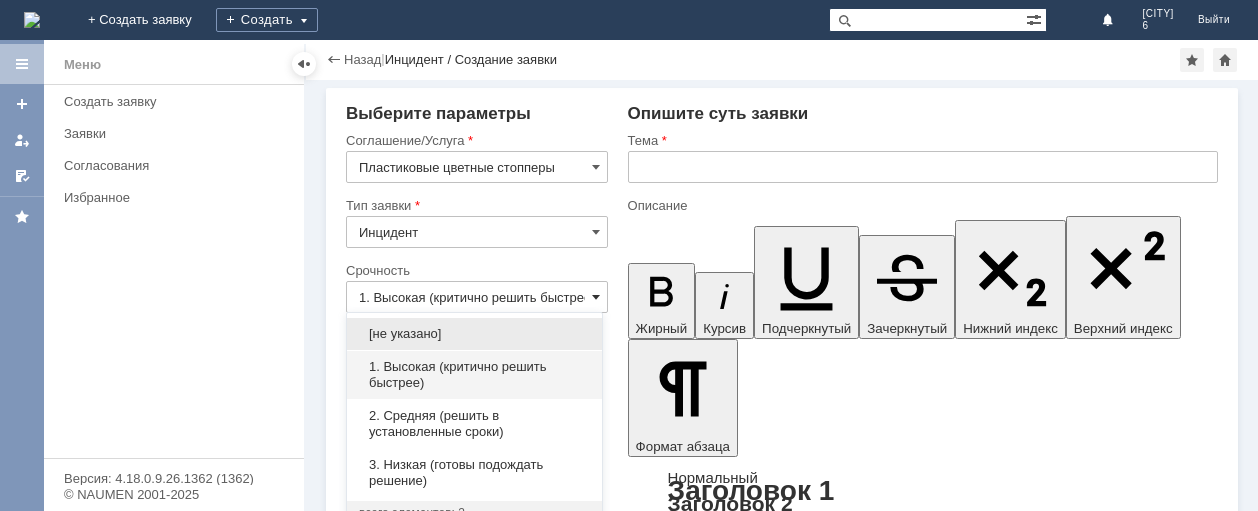 scroll, scrollTop: 40, scrollLeft: 0, axis: vertical 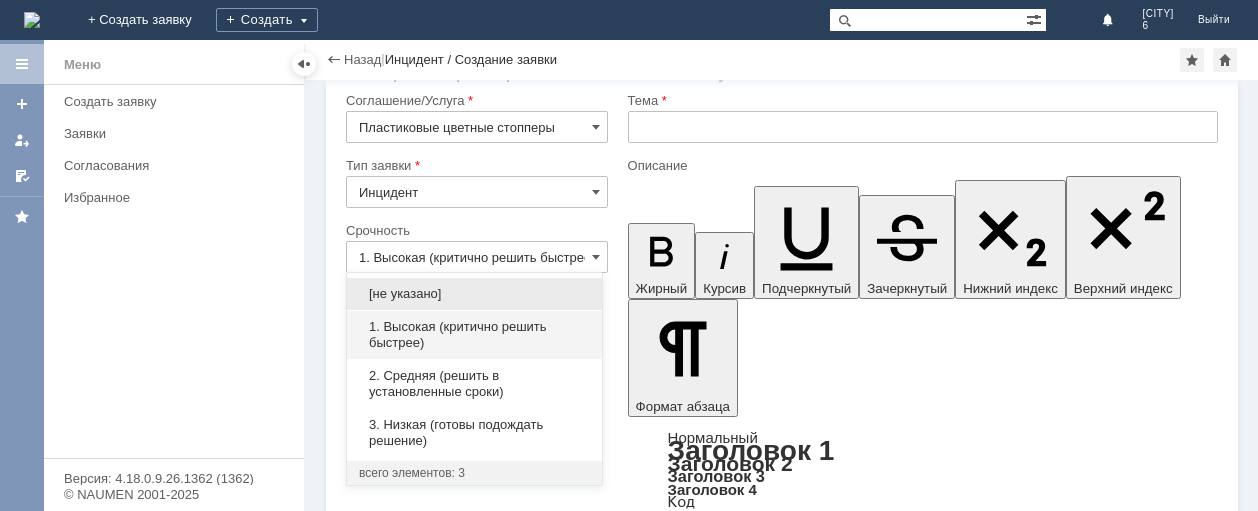 click on "1. Высокая (критично решить быстрее)" at bounding box center (477, 257) 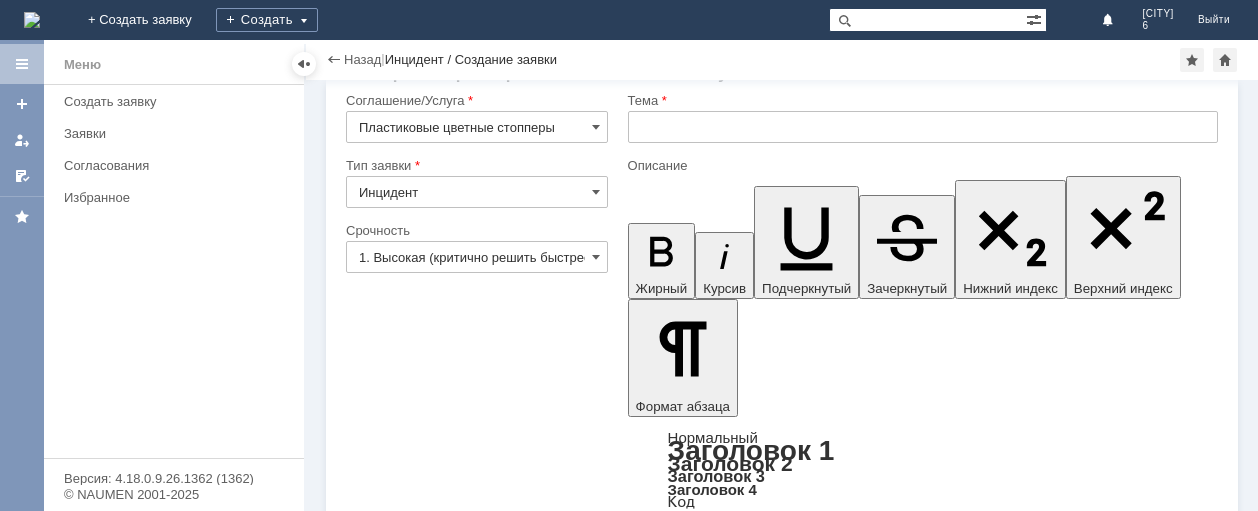 click on "Внимание!                   Выберите параметры Соглашение/Услуга Пластиковые цветные стопперы Тип заявки Инцидент Категория Срочность Срочность 1. Высокая (критично решить быстрее) Рекомендуемые статьи БЗ             Название Опишите суть заявки Тема Описание Жирный Курсив Подчеркнутый Зачеркнутый Нижний индекс Верхний индекс Формат абзаца Нормальный Заголовок 1 Заголовок 2 Заголовок 3 Заголовок 4 Код Цитата Увеличить уровень Ctrl+' Уменьшить уровень Ctrl+Shift+' Выровнять по
По левому краю
По центру
По правому краю
По ширине Уменьшить отступ 8 9" at bounding box center [782, 2421] 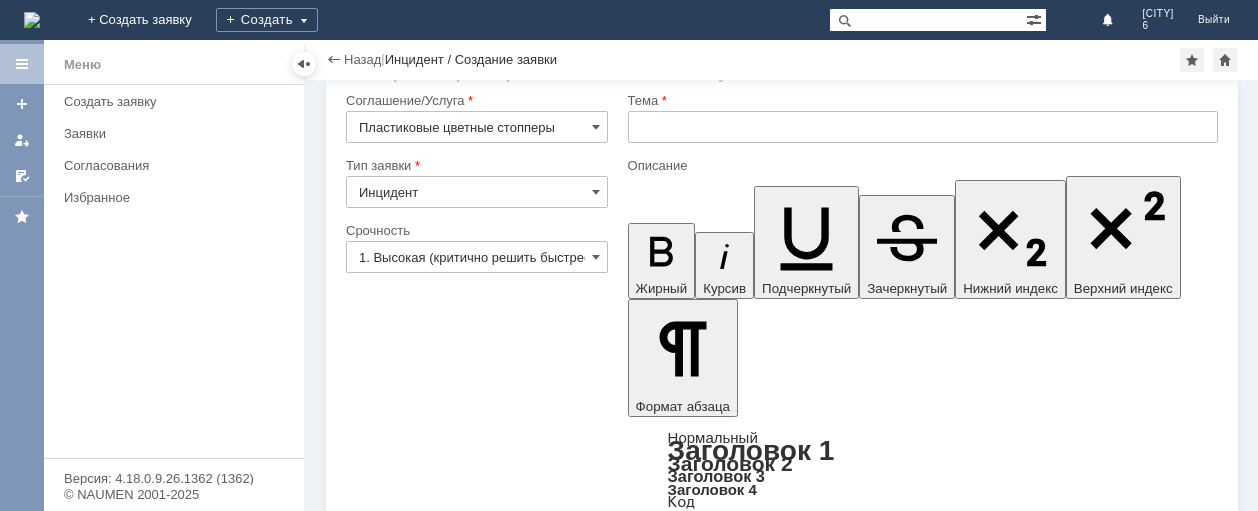click on "Выберите параметры Соглашение/Услуга Пластиковые цветные стопперы Тип заявки Инцидент Категория Срочность Срочность 1. Высокая (критично решить быстрее) Рекомендуемые статьи БЗ             Название" at bounding box center [477, 2397] 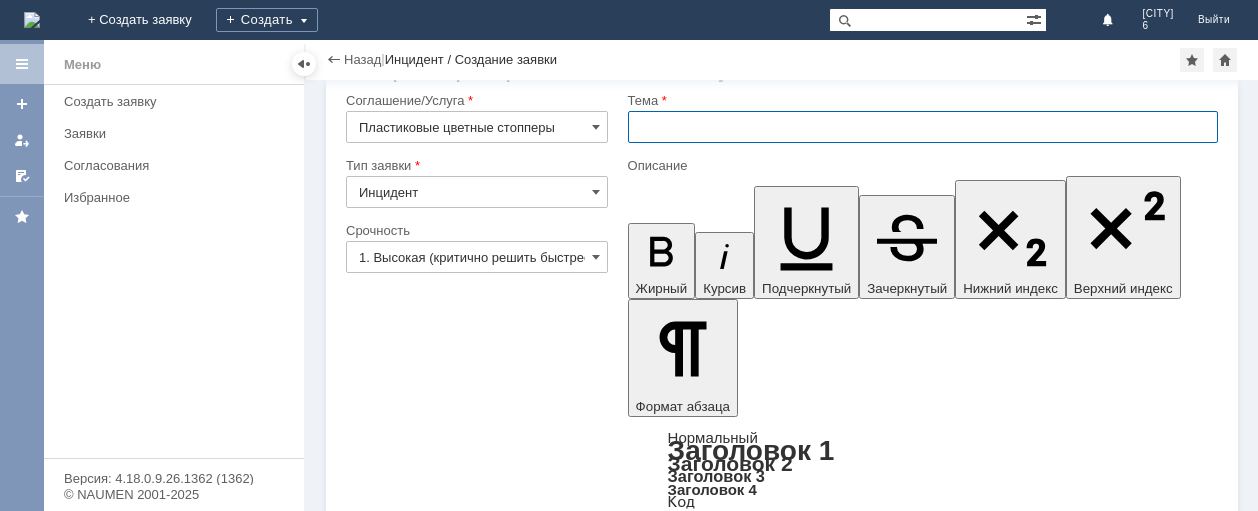 click at bounding box center [923, 127] 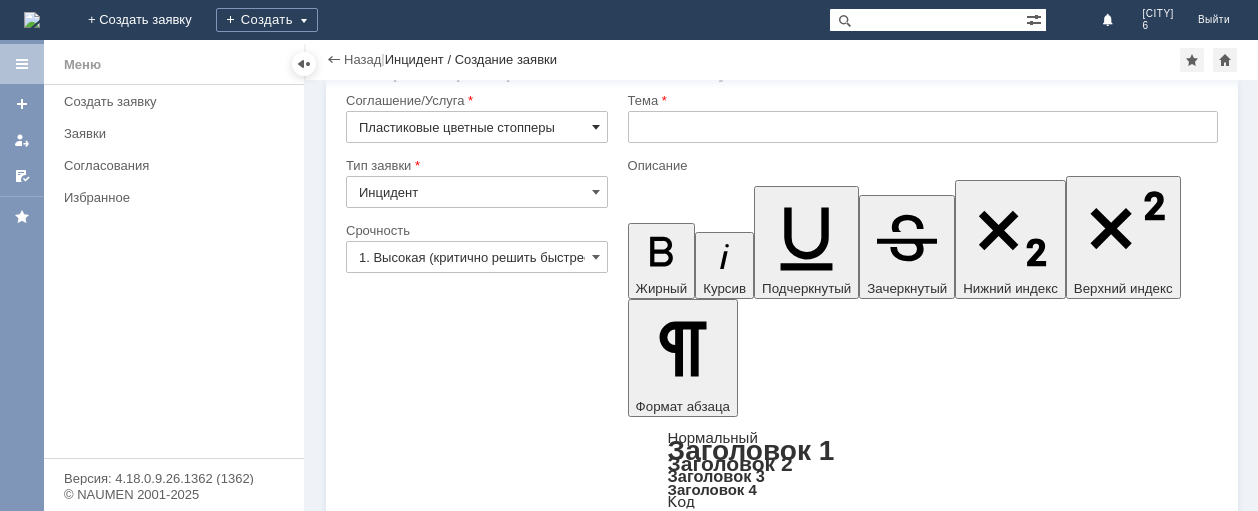 click at bounding box center [596, 127] 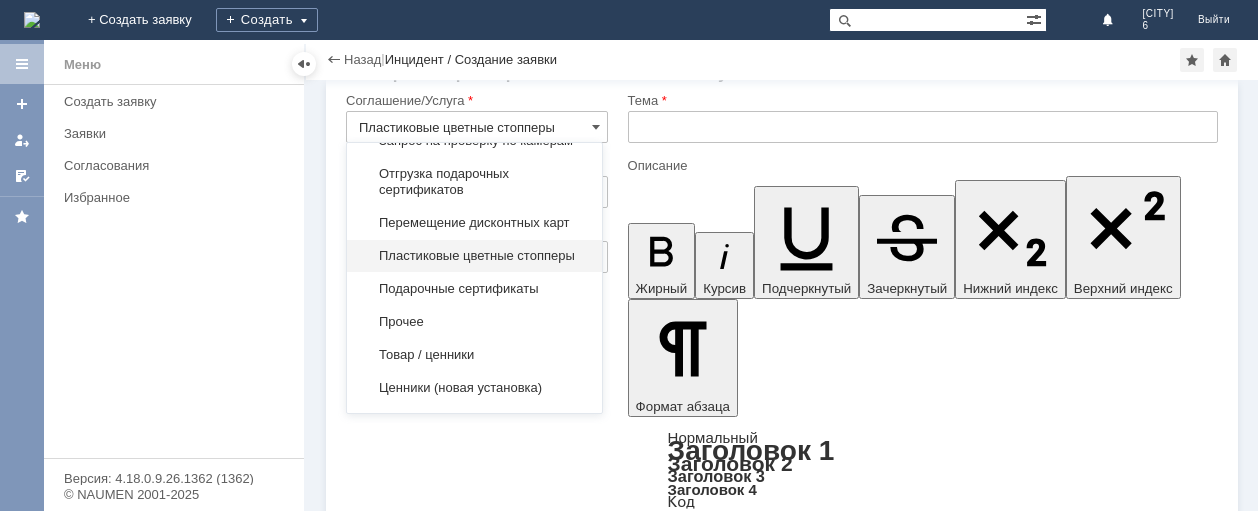 scroll, scrollTop: 1075, scrollLeft: 0, axis: vertical 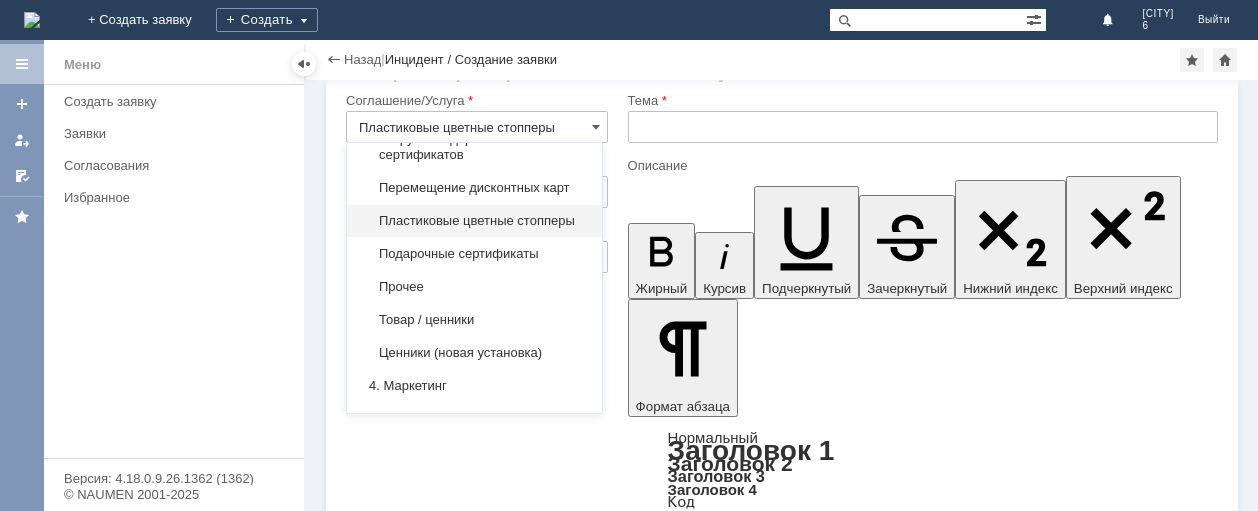 click on "Пластиковые цветные стопперы" at bounding box center [474, 221] 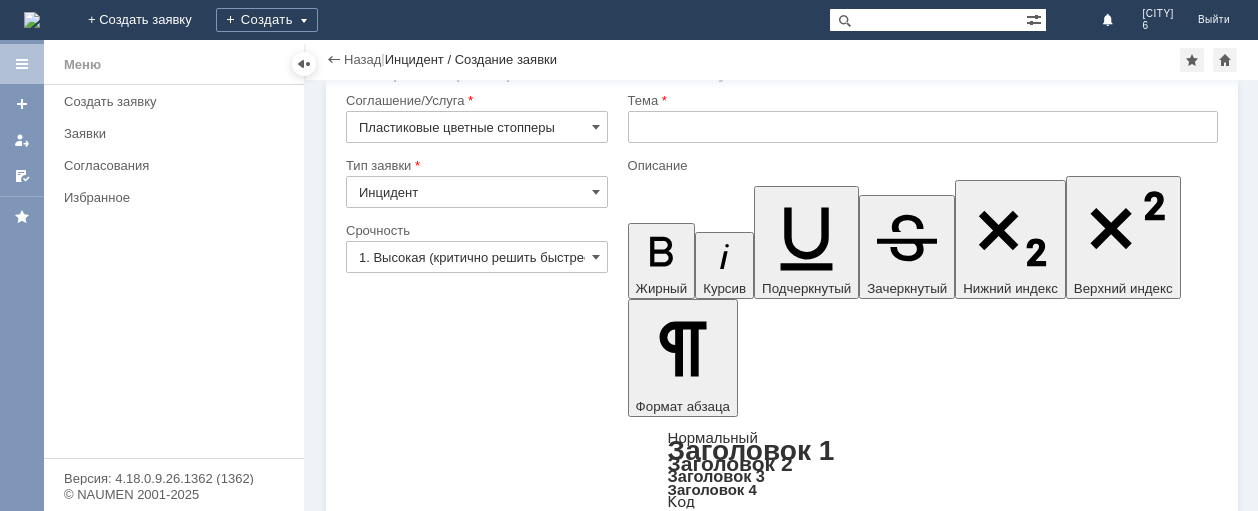 click on "Выберите параметры Соглашение/Услуга Пластиковые цветные стопперы Тип заявки Инцидент Категория Срочность Срочность 1. Высокая (критично решить быстрее) Рекомендуемые статьи БЗ             Название" at bounding box center [477, 2397] 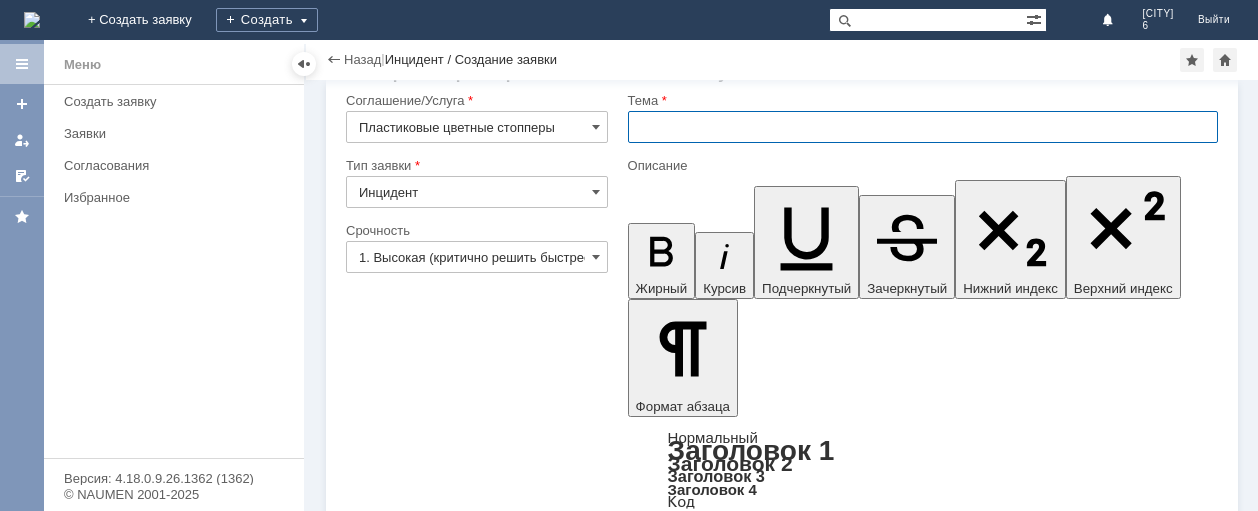 click at bounding box center [923, 127] 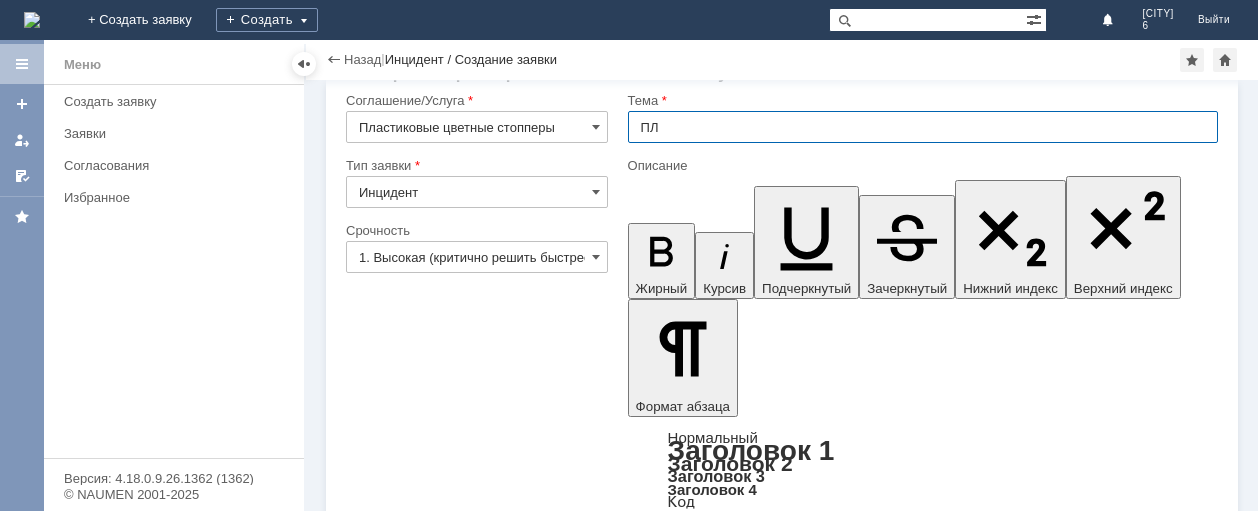 type on "П" 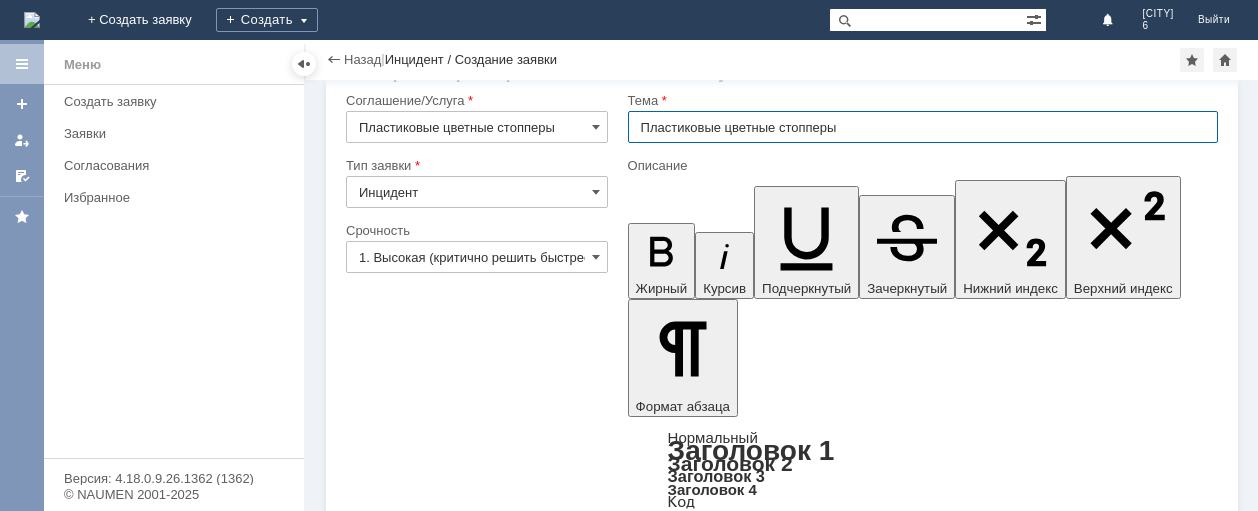type on "Пластиковые цветные стопперы" 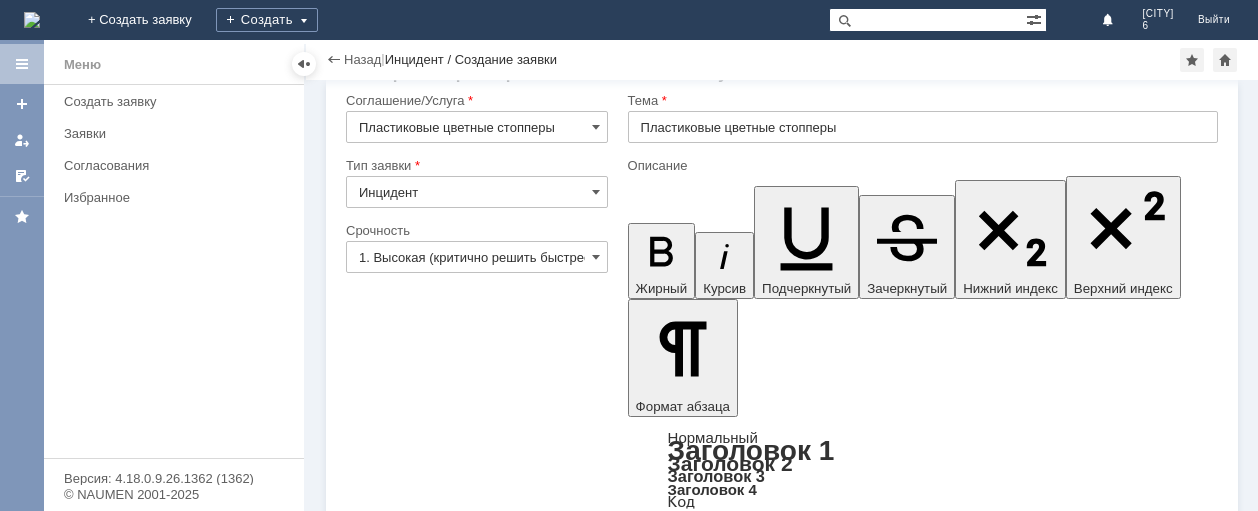 type 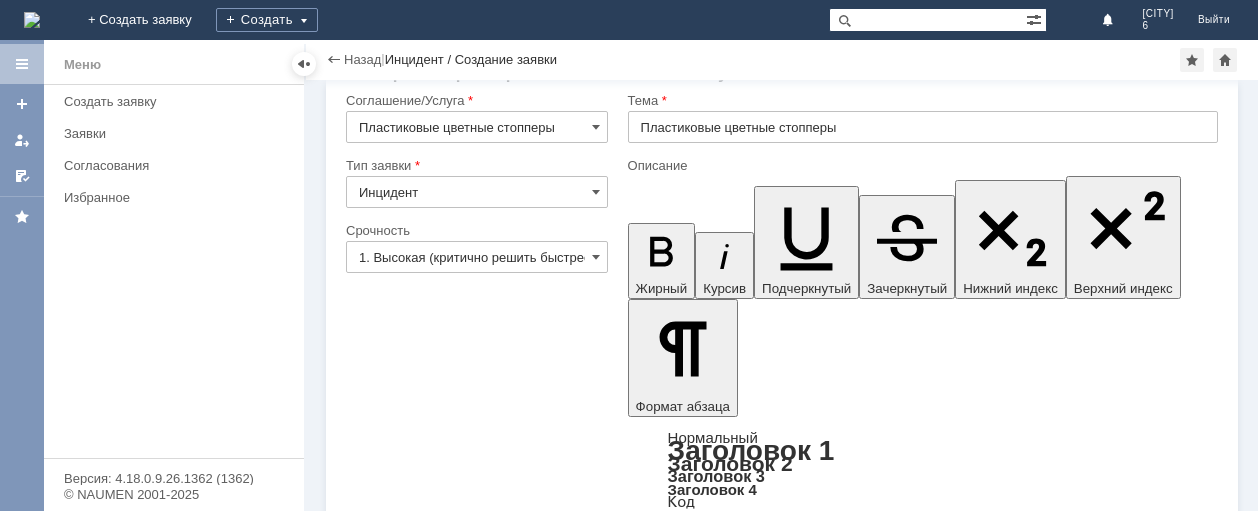 click on "Просим Вас с ближайшей поставкой товара на мБК саратов-6" at bounding box center [790, 4565] 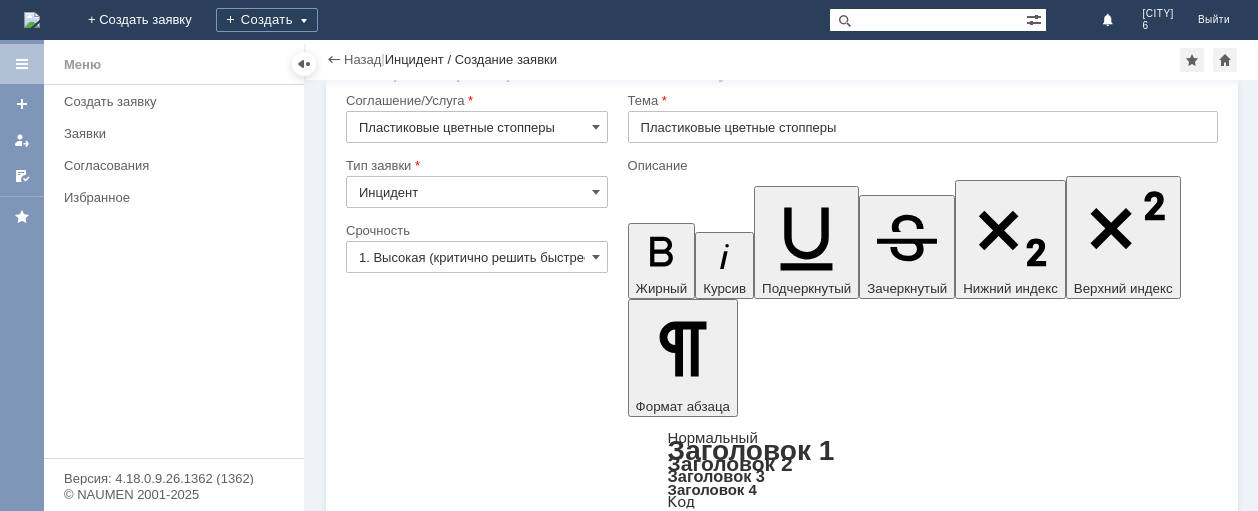 click on "Просим Вас с ближайшей поставкой товара на МБК саратов-6" at bounding box center (790, 4565) 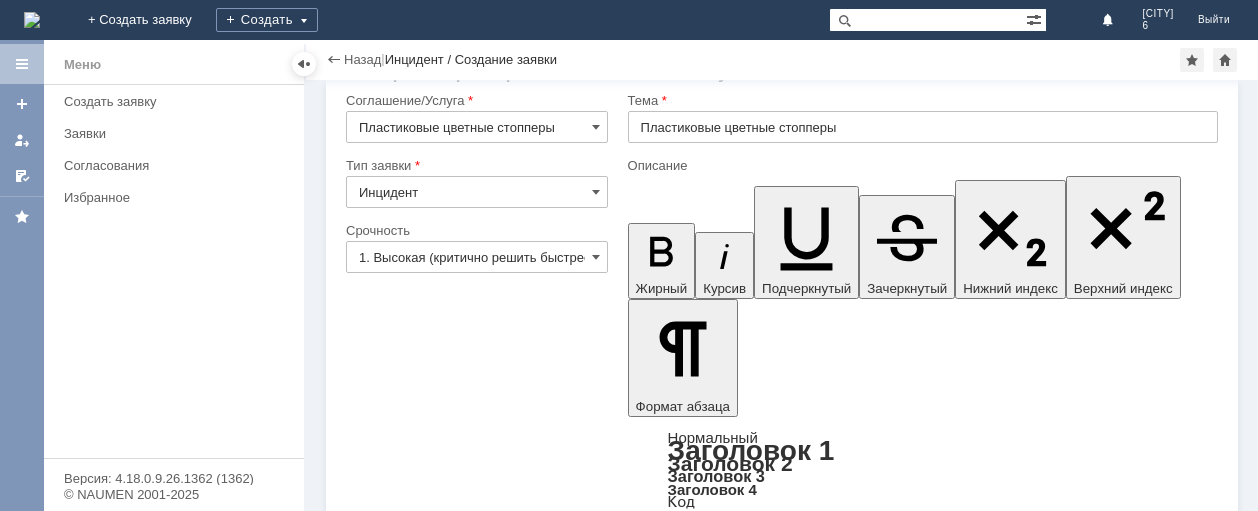 click on "Просим Вас с ближайшей поставкой товара на МБК Саратов-6" at bounding box center [790, 4565] 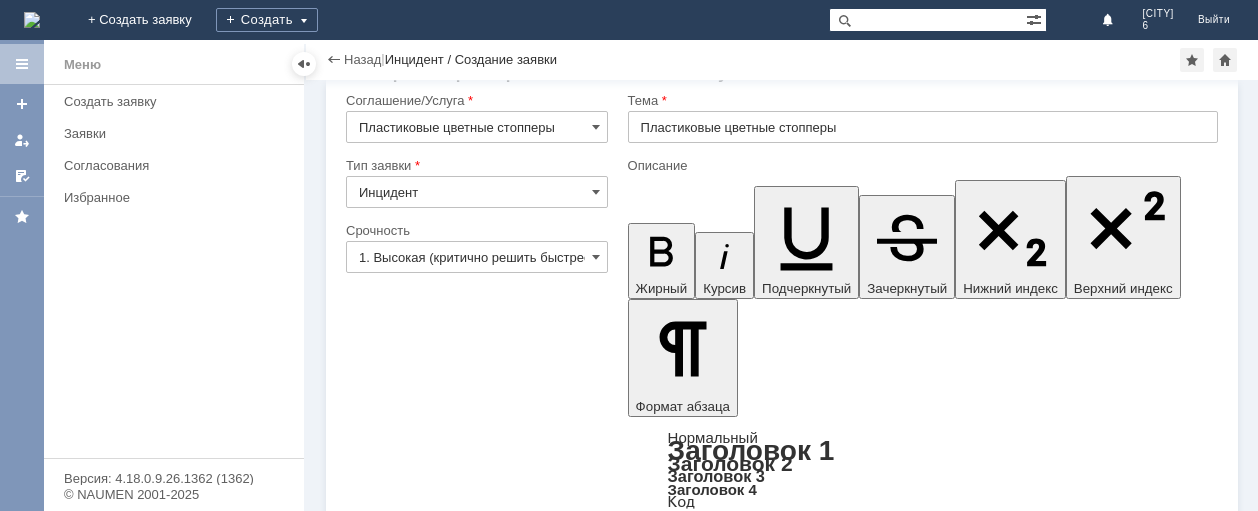 click on "Просим Вас, с ближайшей поставкой товара на МБК Саратов-6 отгрузить Красные пластиковые стопперы в количестве 100 штук." at bounding box center [790, 4581] 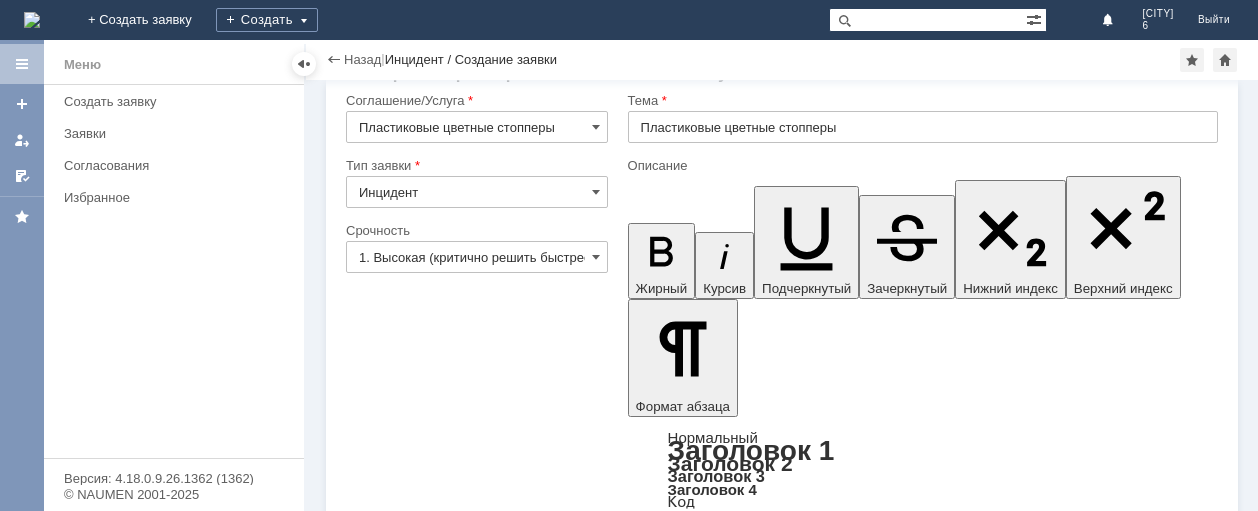 click on "Сохранить" at bounding box center (406, 4763) 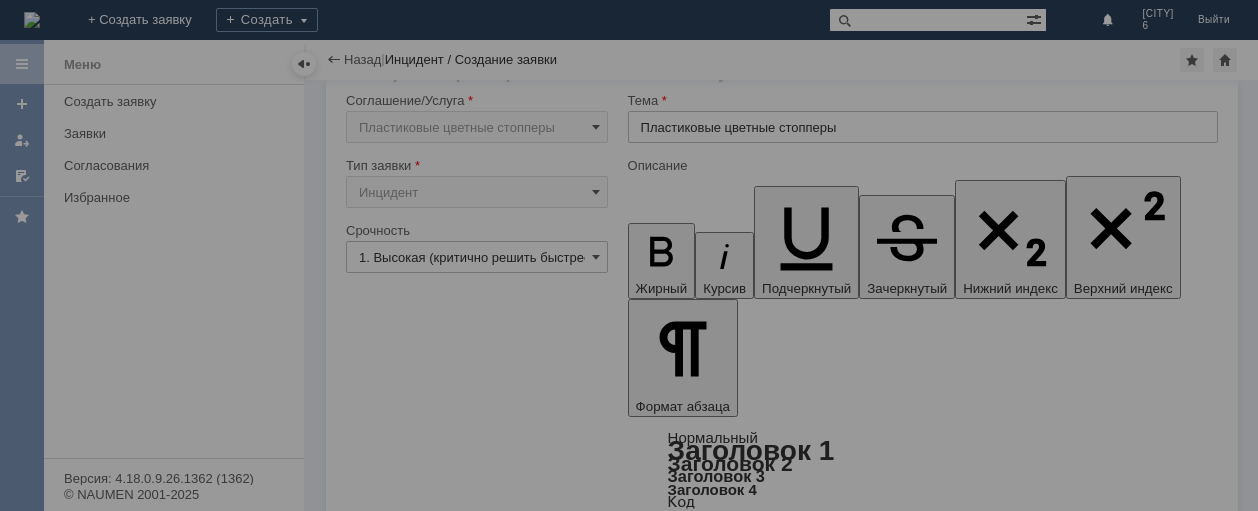 click at bounding box center (629, 255) 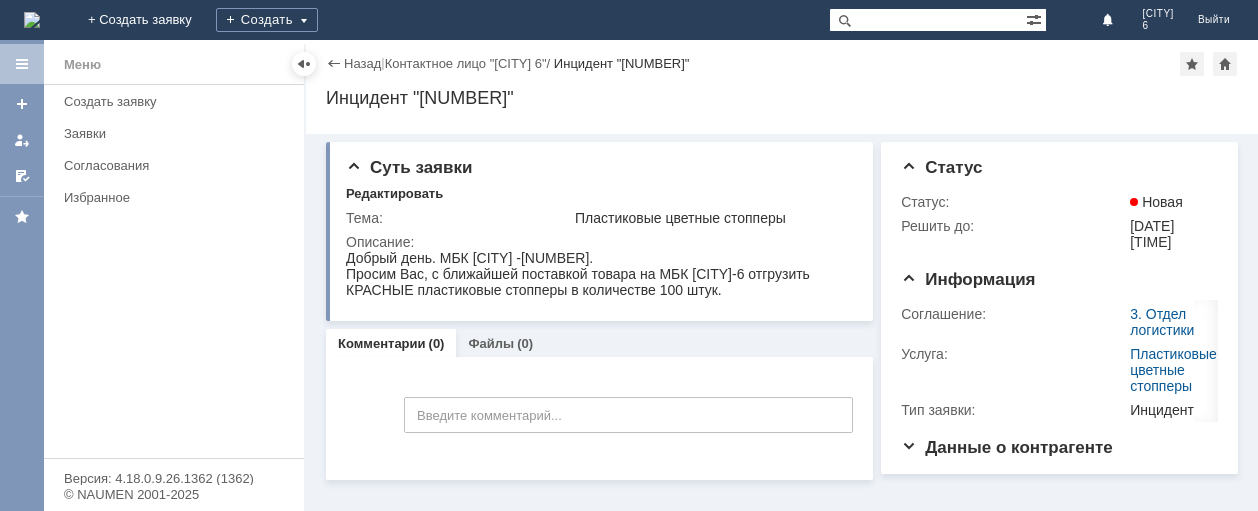 scroll, scrollTop: 0, scrollLeft: 0, axis: both 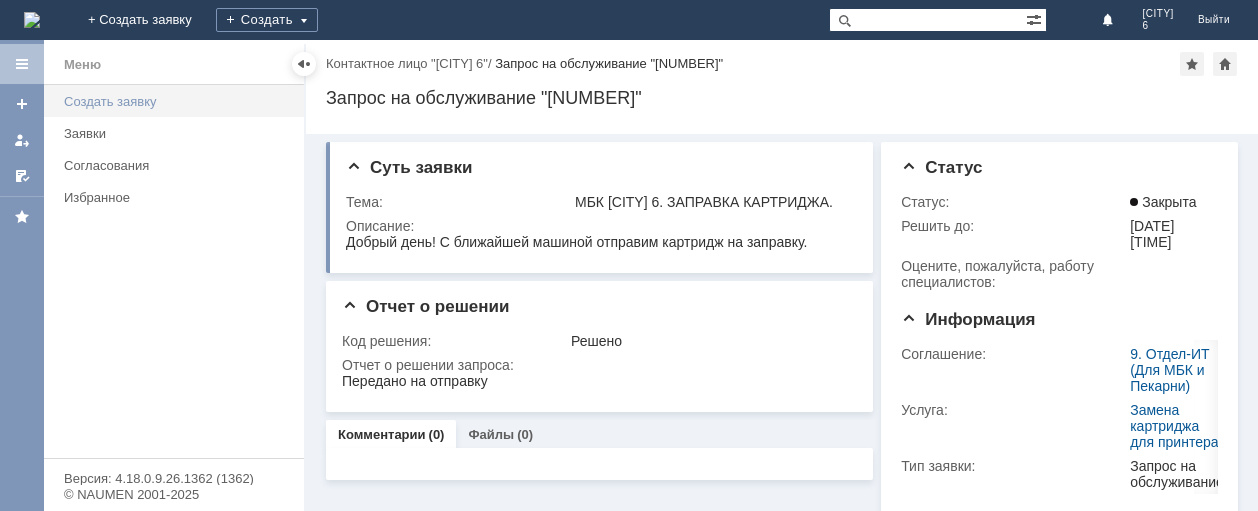 click on "Создать заявку" at bounding box center [178, 101] 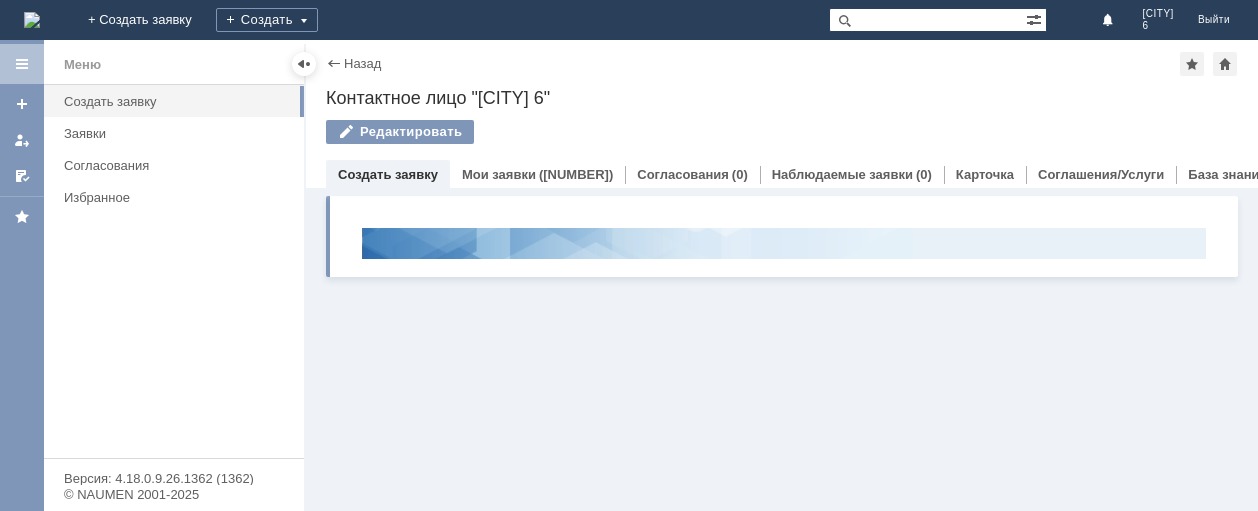 scroll, scrollTop: 0, scrollLeft: 0, axis: both 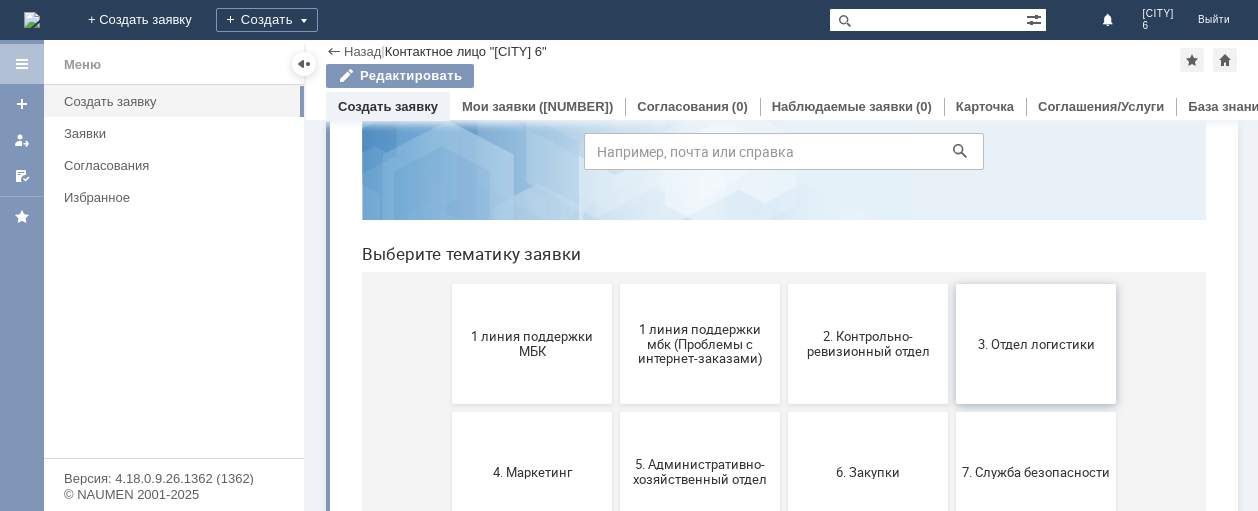 click on "3. Отдел логистики" at bounding box center (1036, 344) 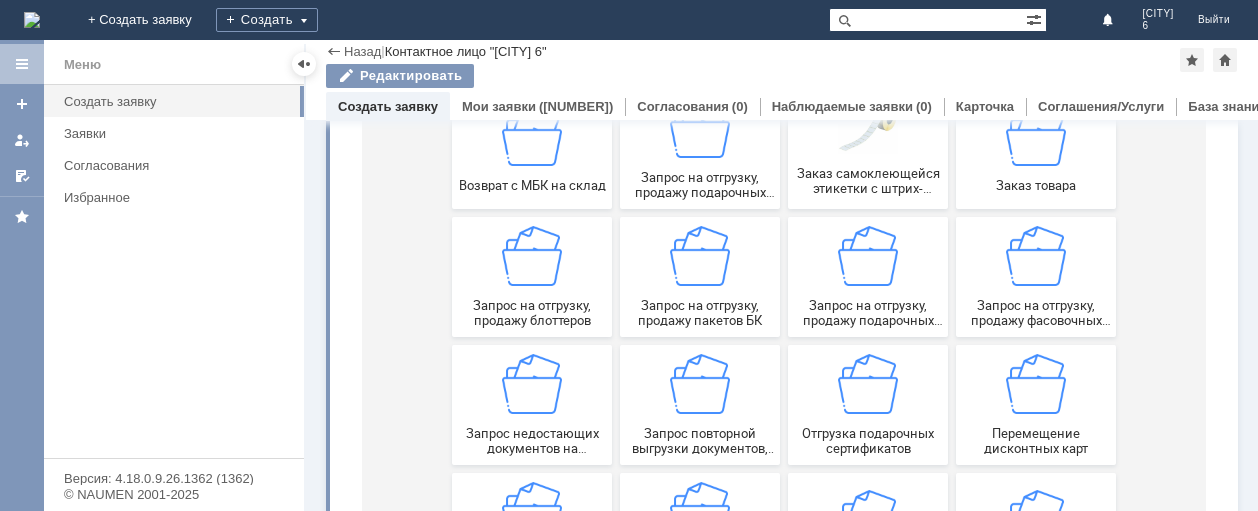 scroll, scrollTop: 300, scrollLeft: 0, axis: vertical 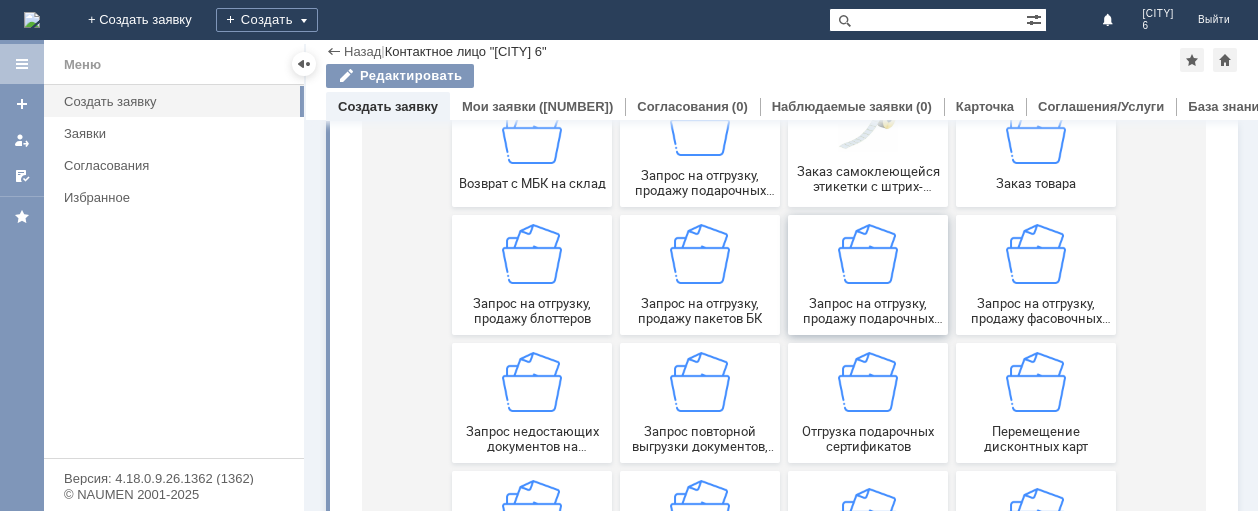 click on "Запрос на отгрузку, продажу подарочных пакетов" at bounding box center [868, 311] 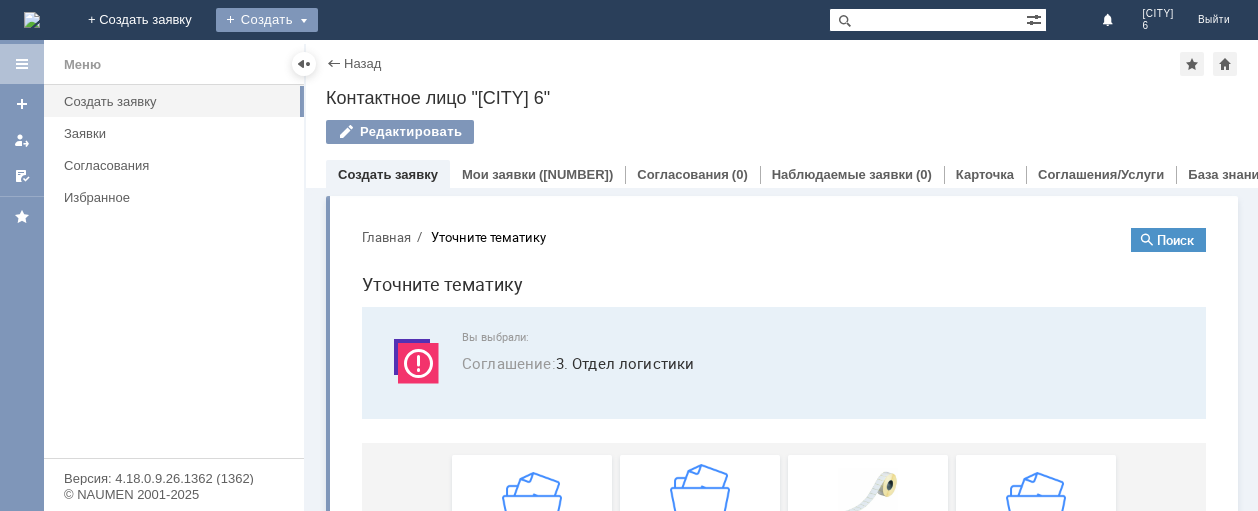 click on "Создать" at bounding box center [267, 20] 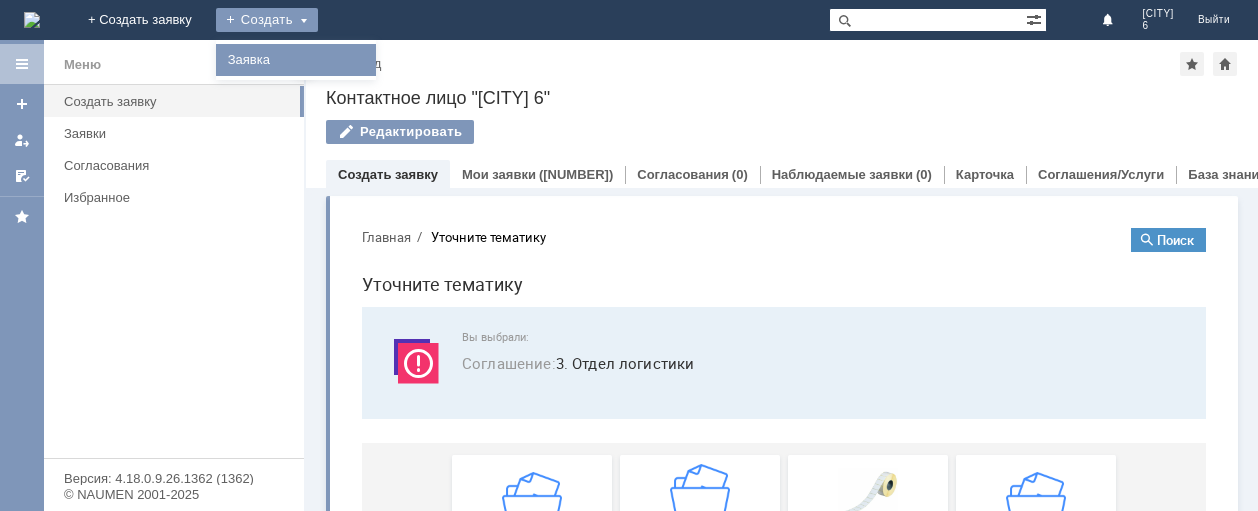 click on "Заявка" at bounding box center (296, 60) 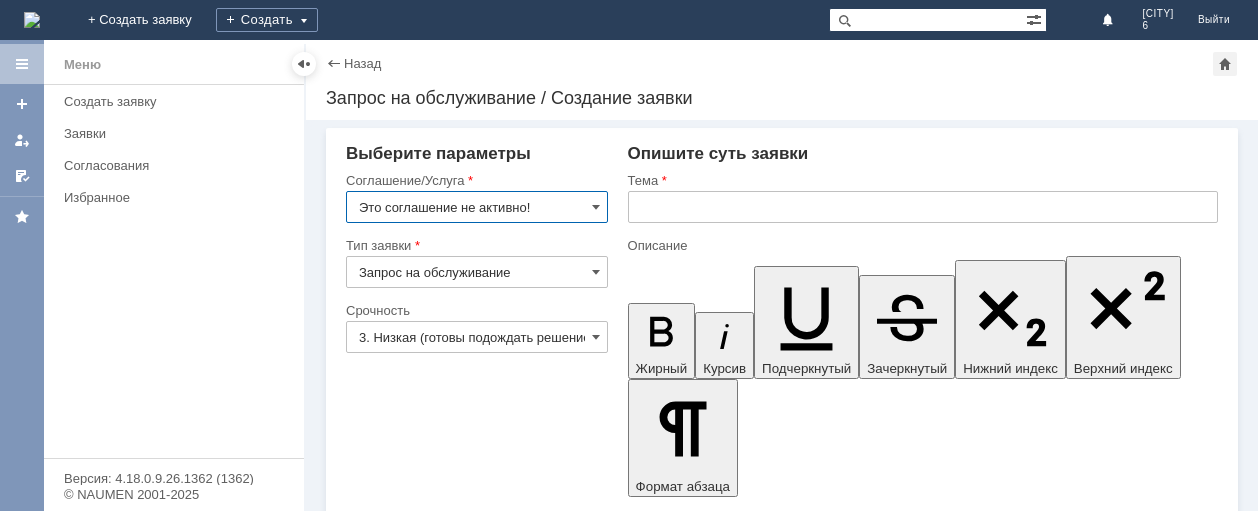 scroll, scrollTop: 0, scrollLeft: 0, axis: both 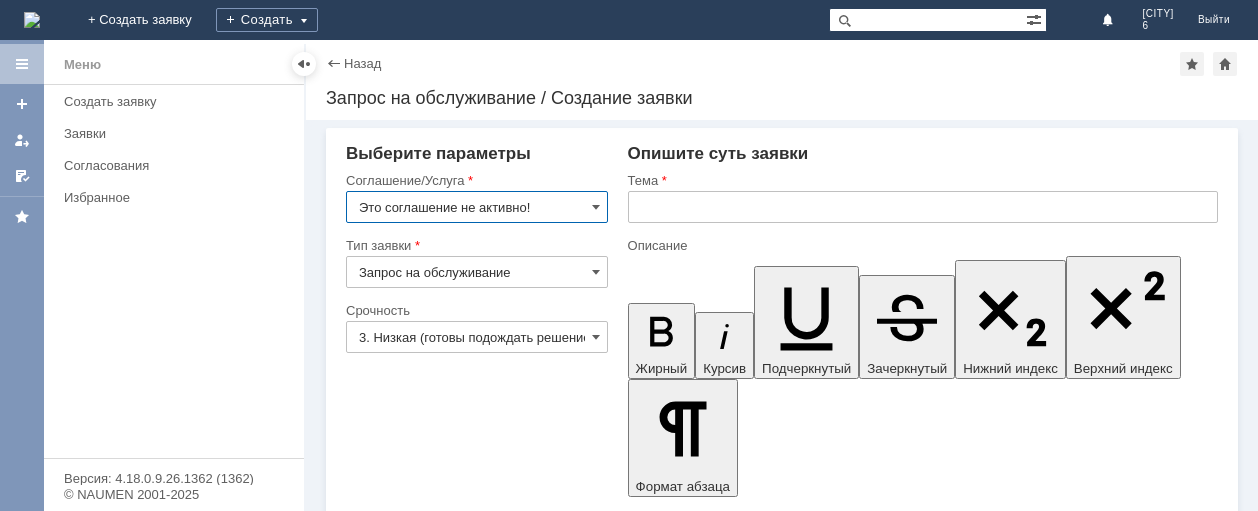 click on "Это соглашение не активно!" at bounding box center [477, 207] 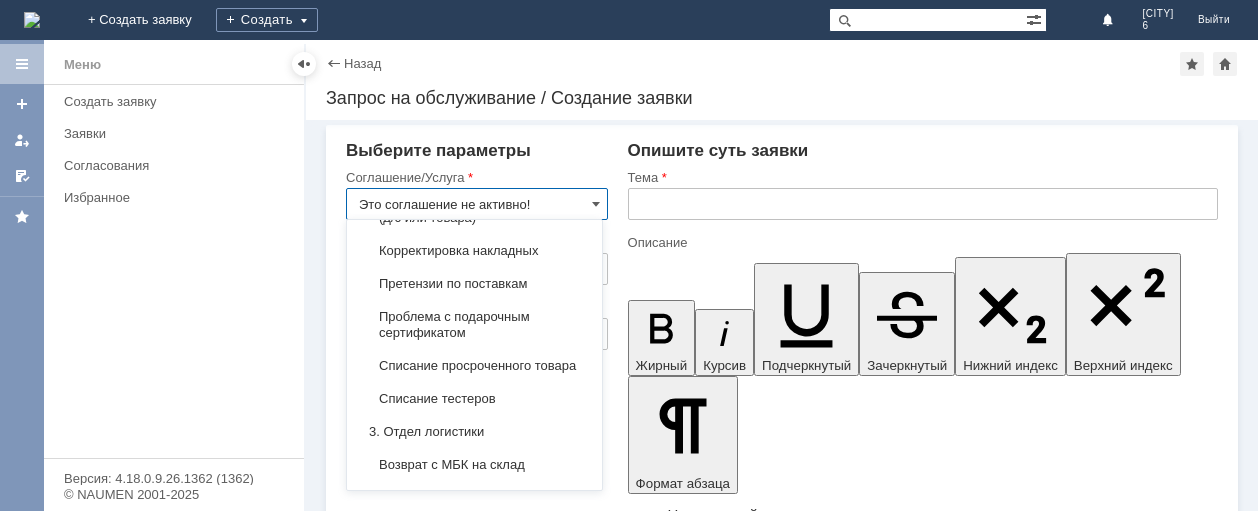 scroll, scrollTop: 600, scrollLeft: 0, axis: vertical 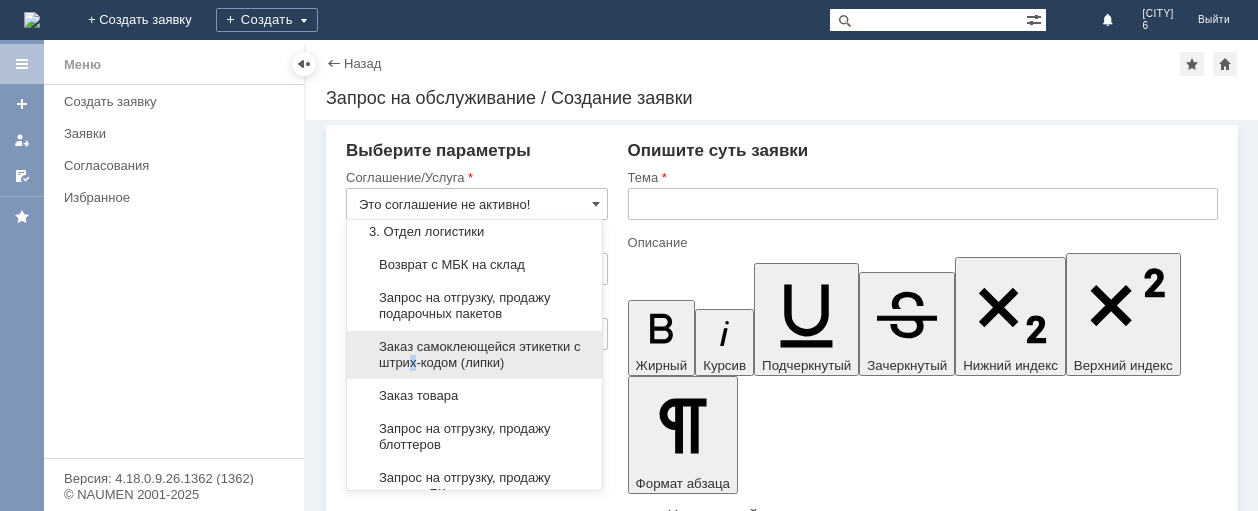 click on "Заказ самоклеющейся этикетки с штрих-кодом (липки)" at bounding box center (474, 355) 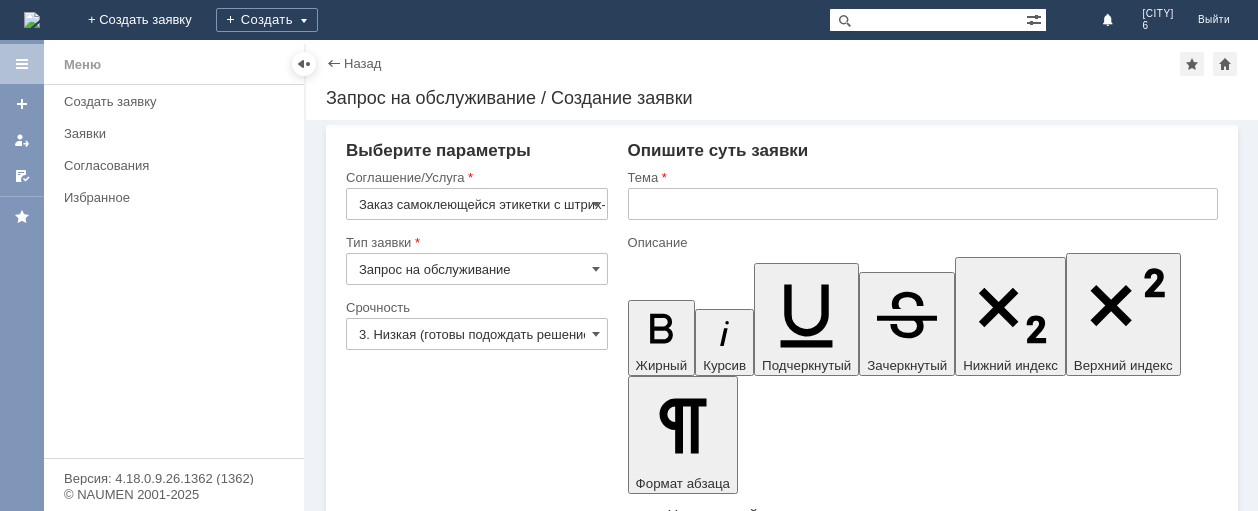 type on "Заказ самоклеющейся этикетки с штрих-кодом (липки)" 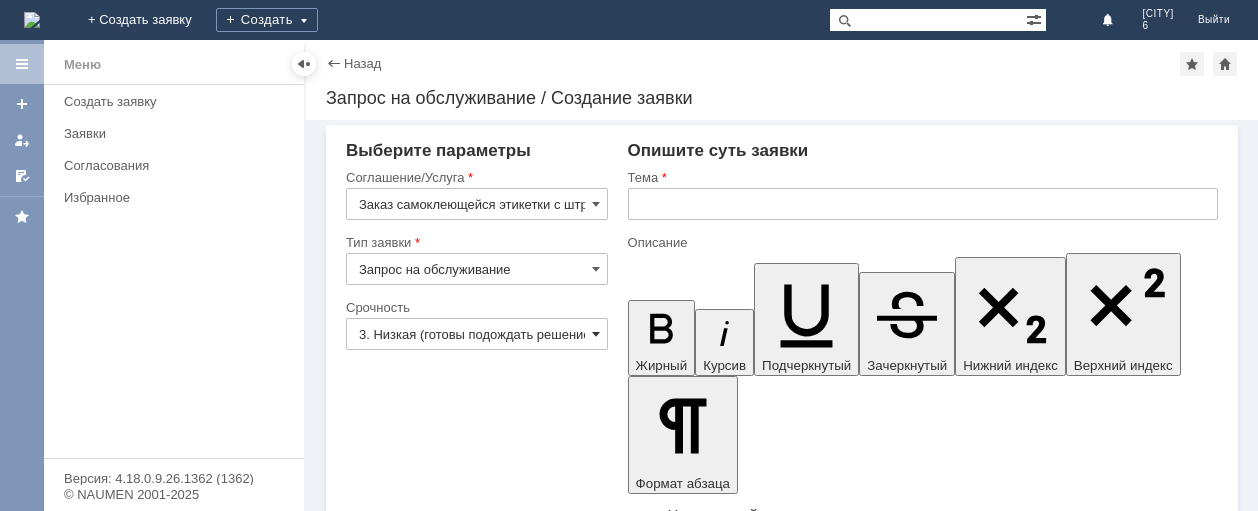 click at bounding box center [596, 334] 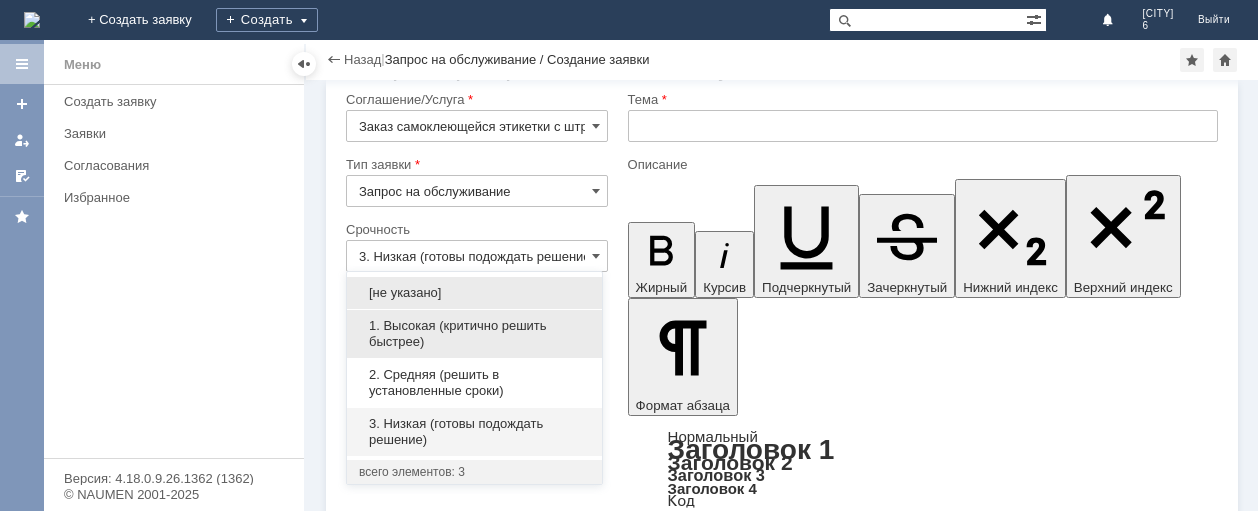 scroll, scrollTop: 40, scrollLeft: 0, axis: vertical 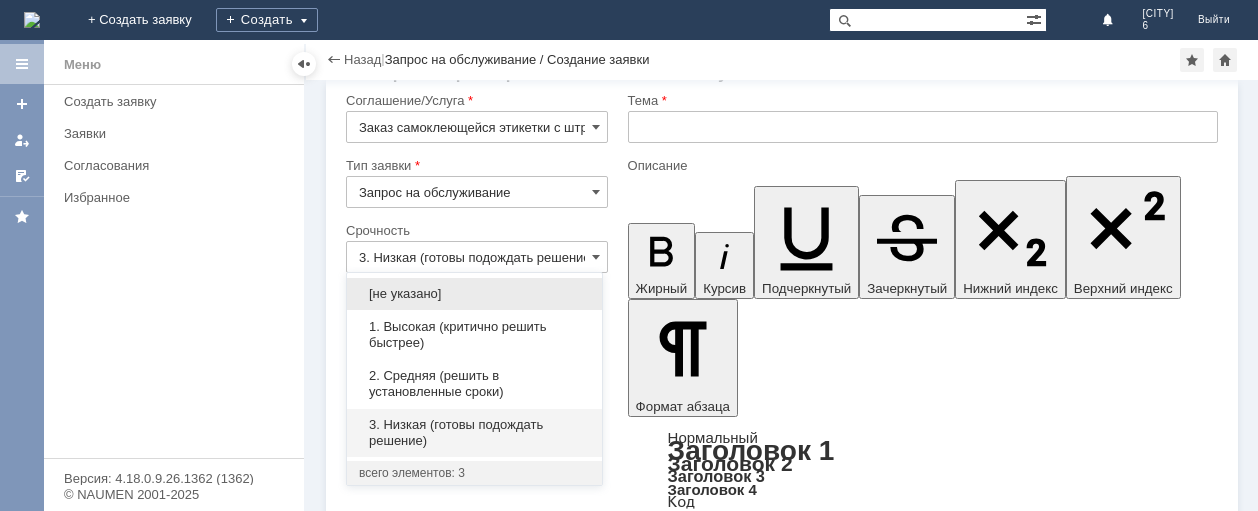 click on "1. Высокая (критично решить быстрее)" at bounding box center (474, 335) 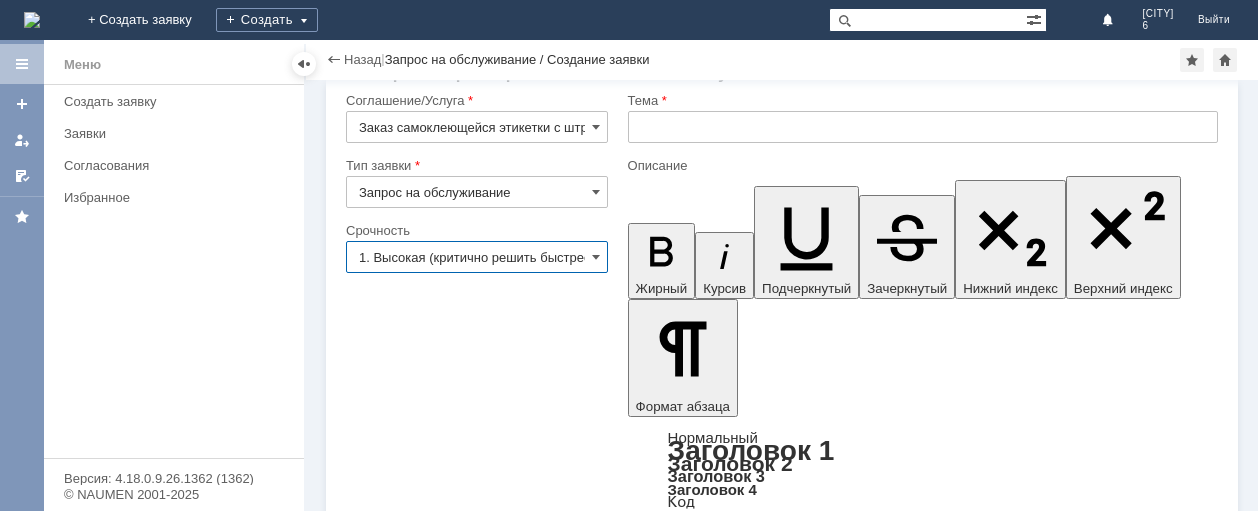 scroll, scrollTop: 0, scrollLeft: 20, axis: horizontal 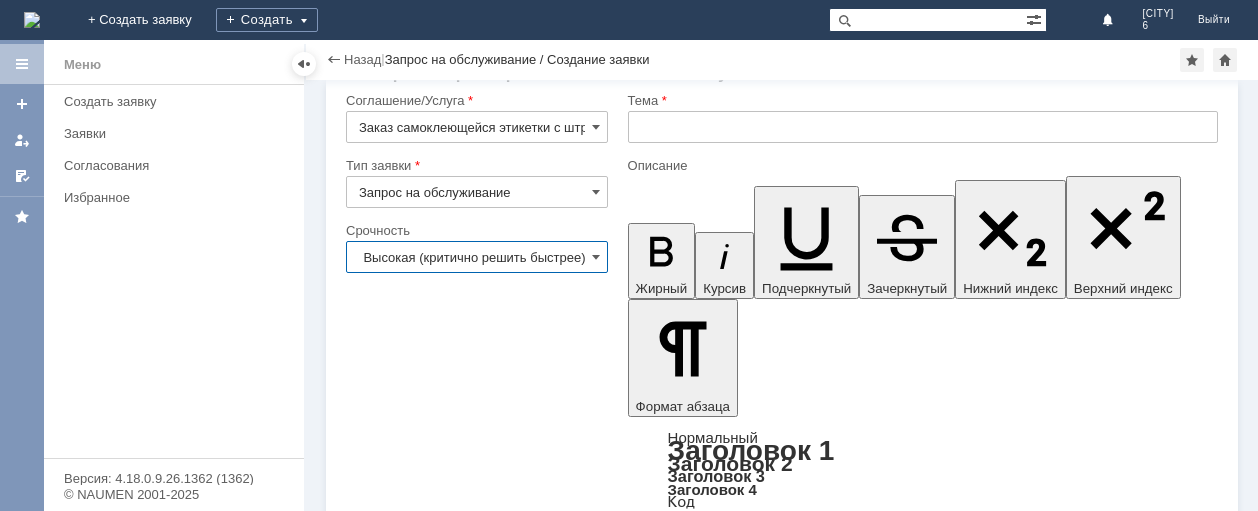 type on "1. Высокая (критично решить быстрее)" 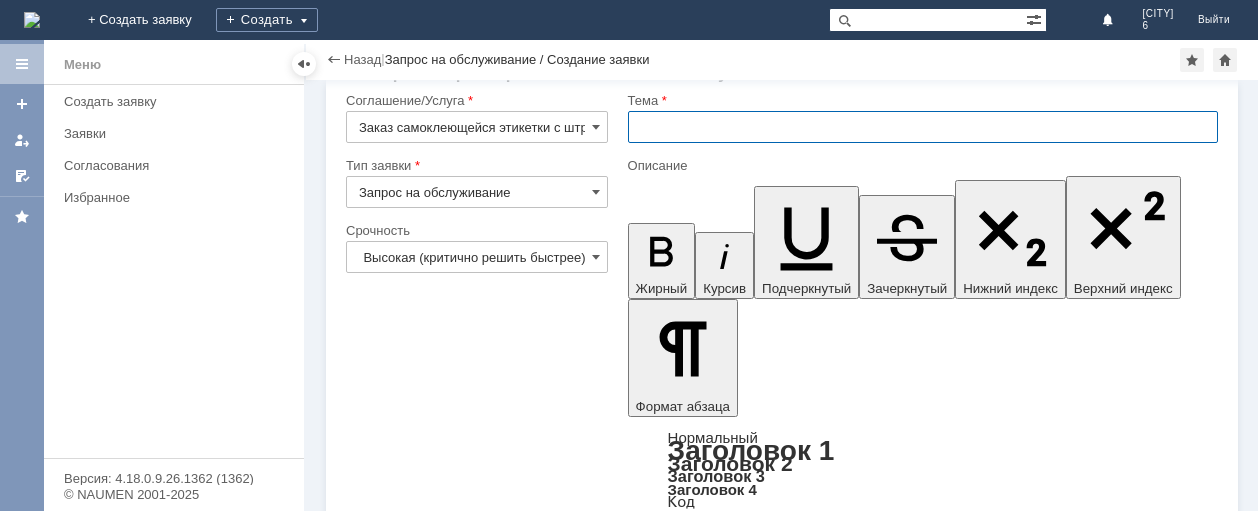 scroll, scrollTop: 0, scrollLeft: 0, axis: both 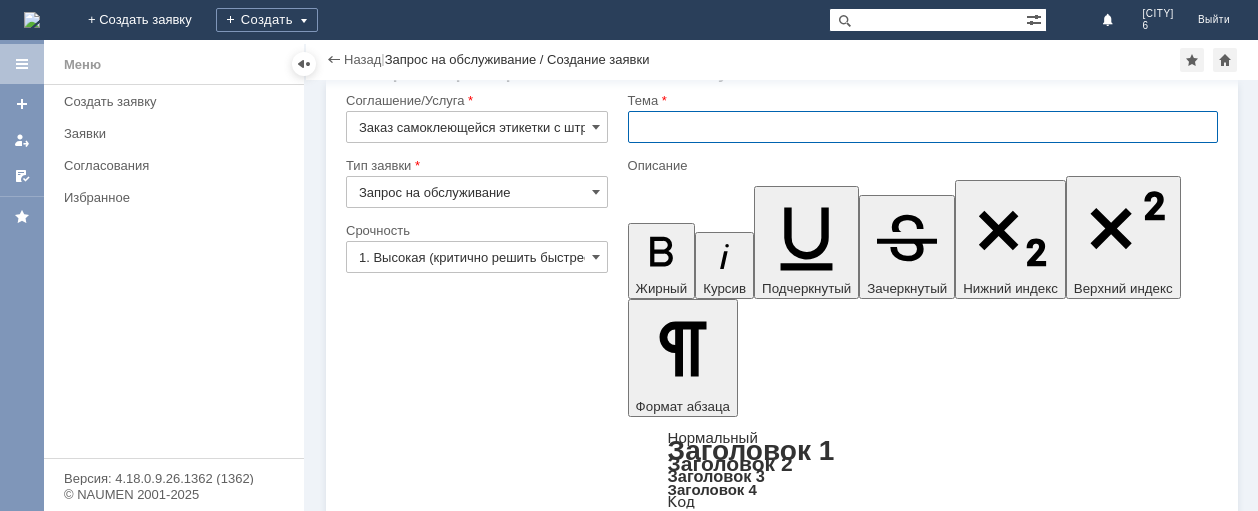 click at bounding box center (923, 127) 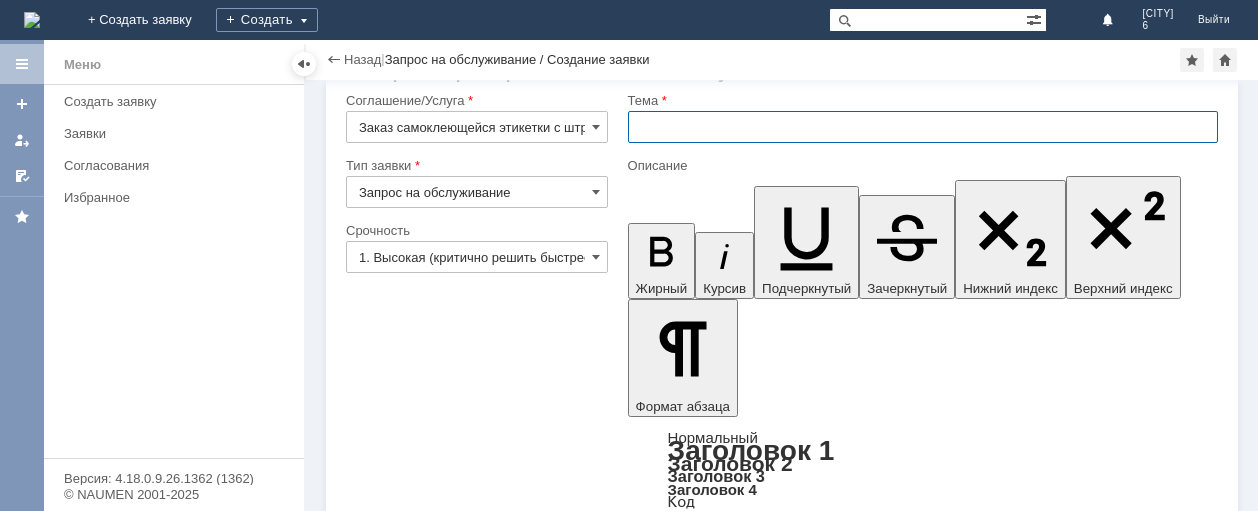 type on "с" 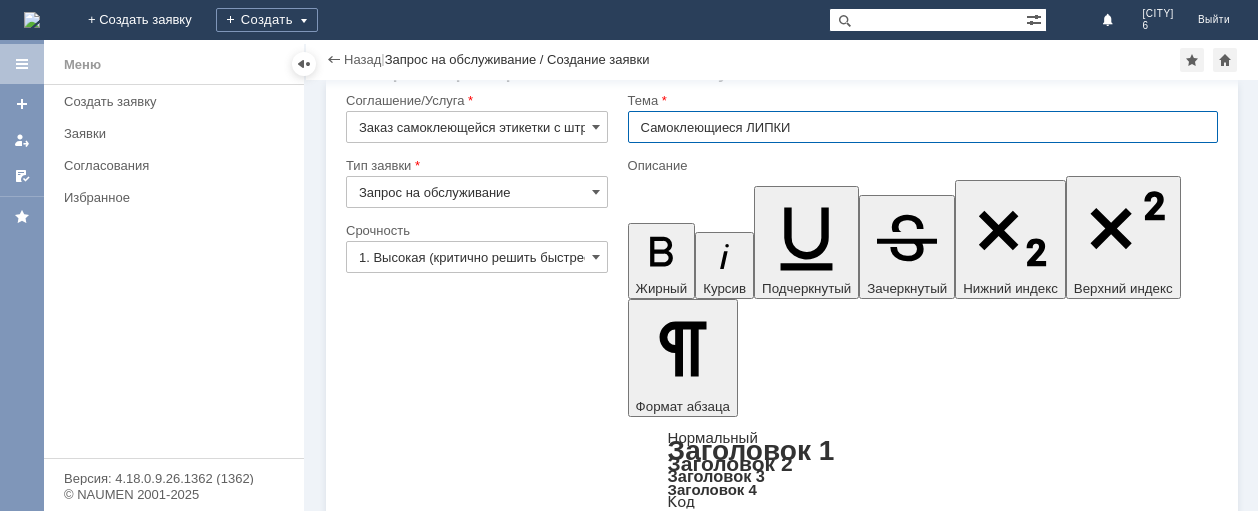 type on "Самоклеющиеся ЛИПКИ" 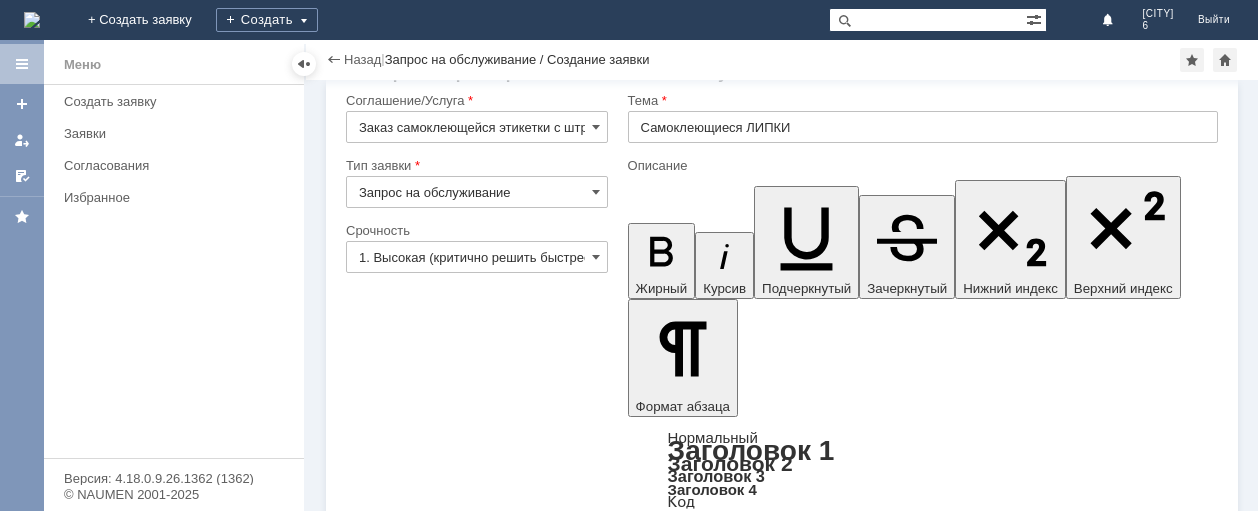 click at bounding box center (790, 4541) 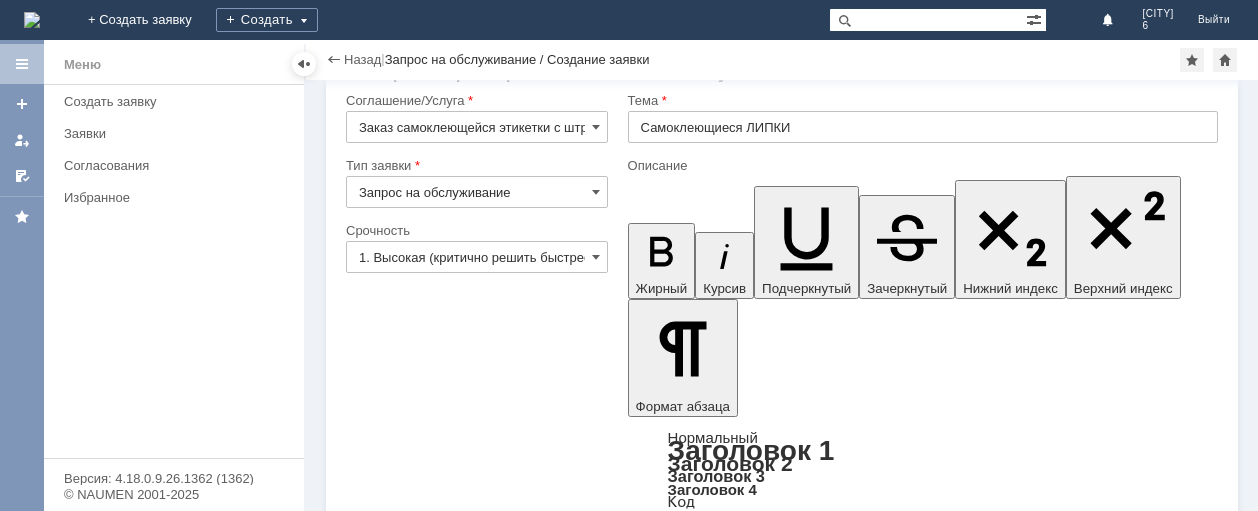 type 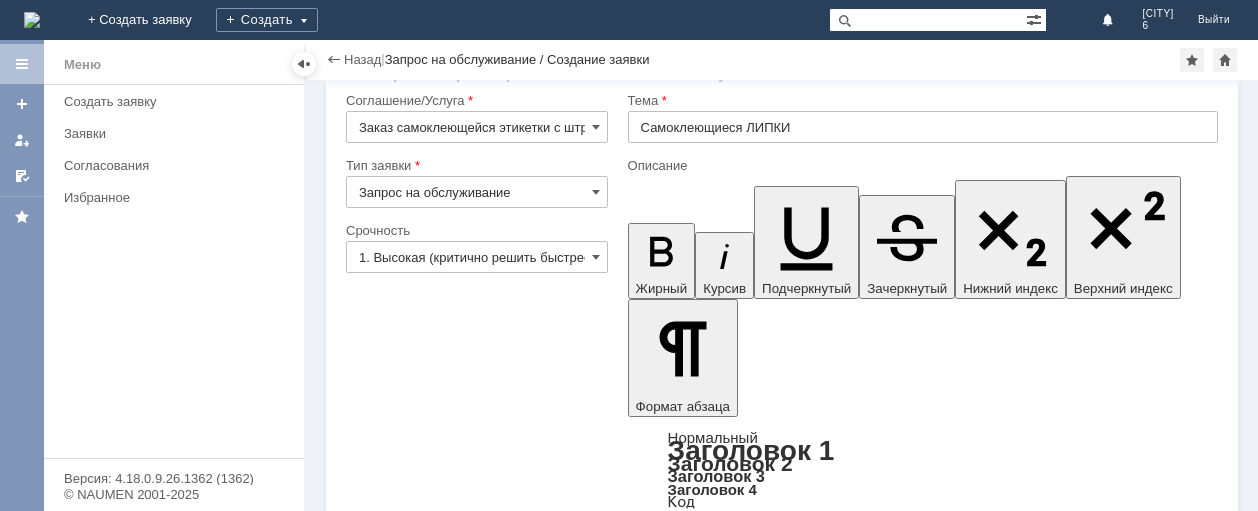 click on "Добрыйдень." at bounding box center [790, 4541] 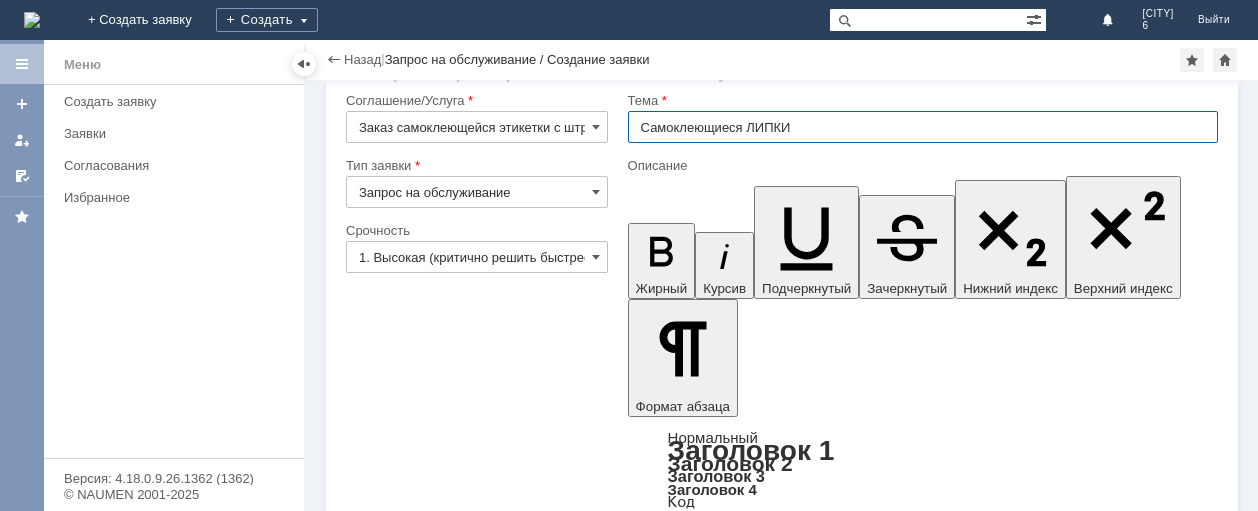 click on "Самоклеющиеся ЛИПКИ" at bounding box center (923, 127) 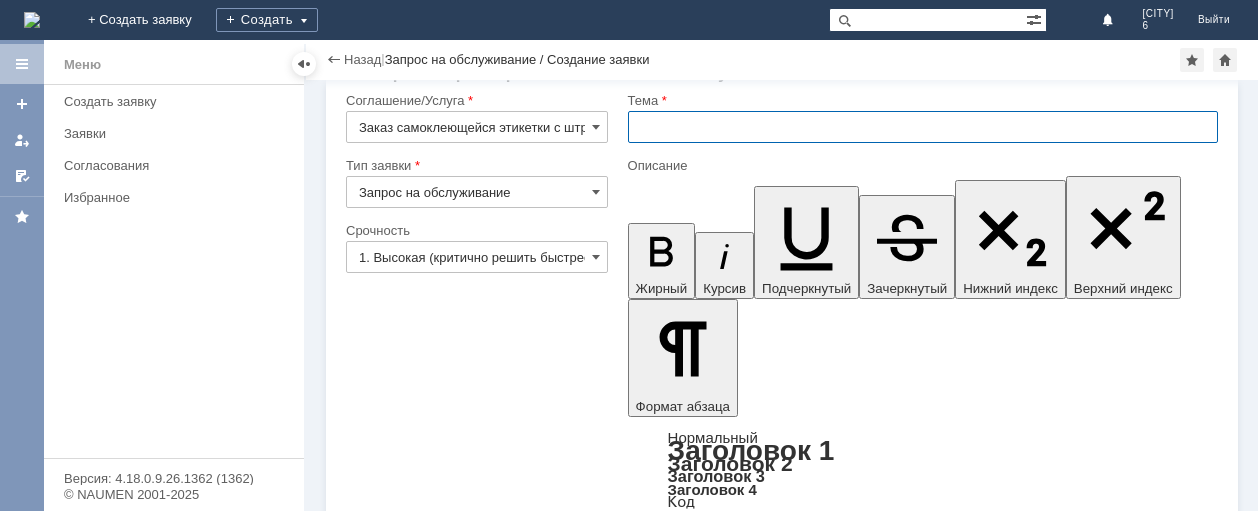 type on "с" 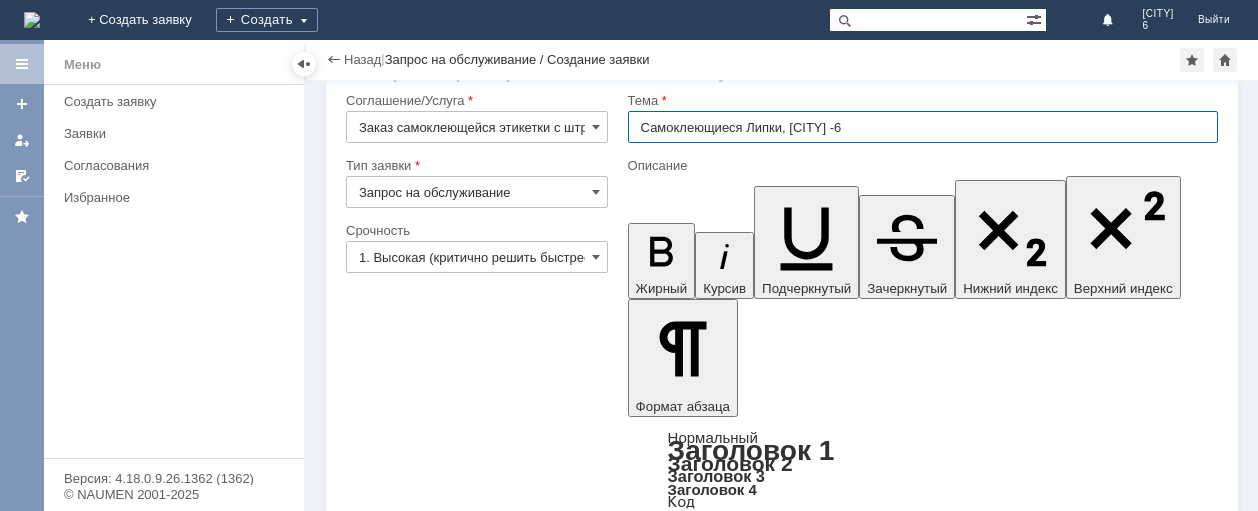 type on "Самоклеющиеся Липки, [CITY] -6" 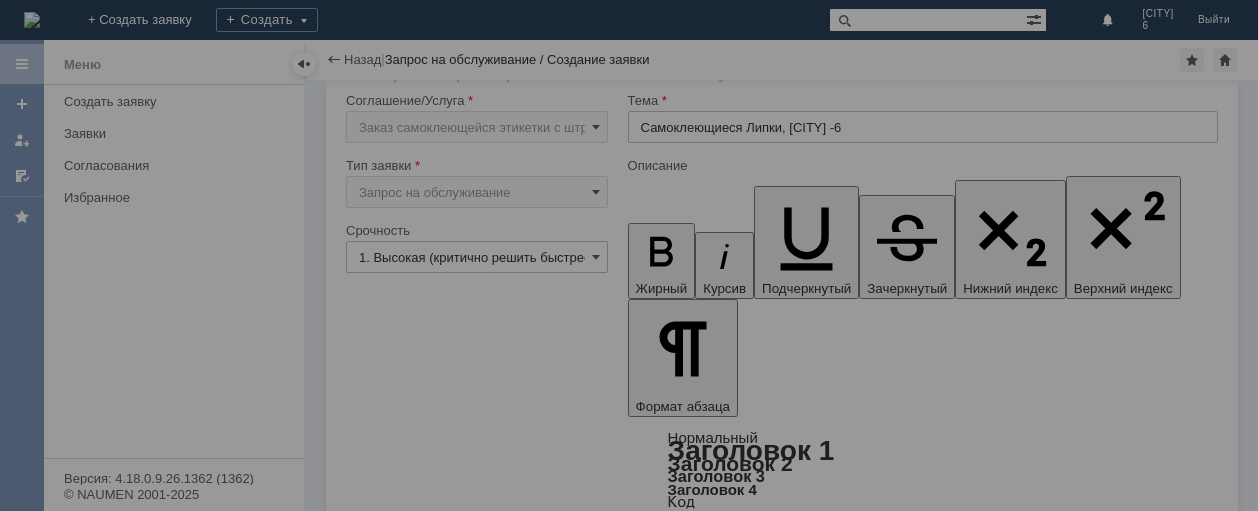 click at bounding box center (629, 255) 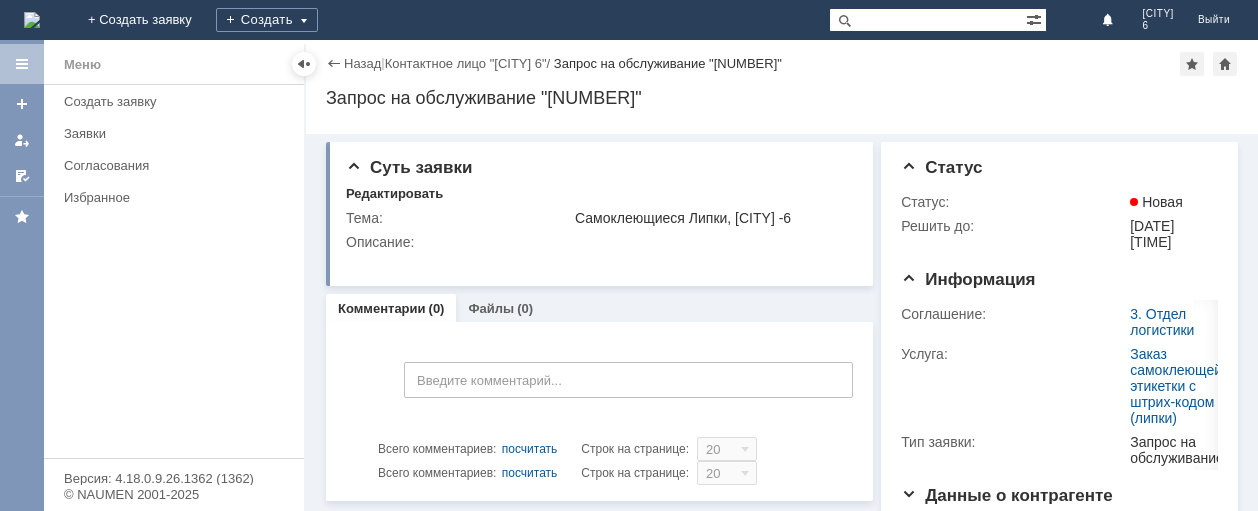 scroll, scrollTop: 0, scrollLeft: 0, axis: both 